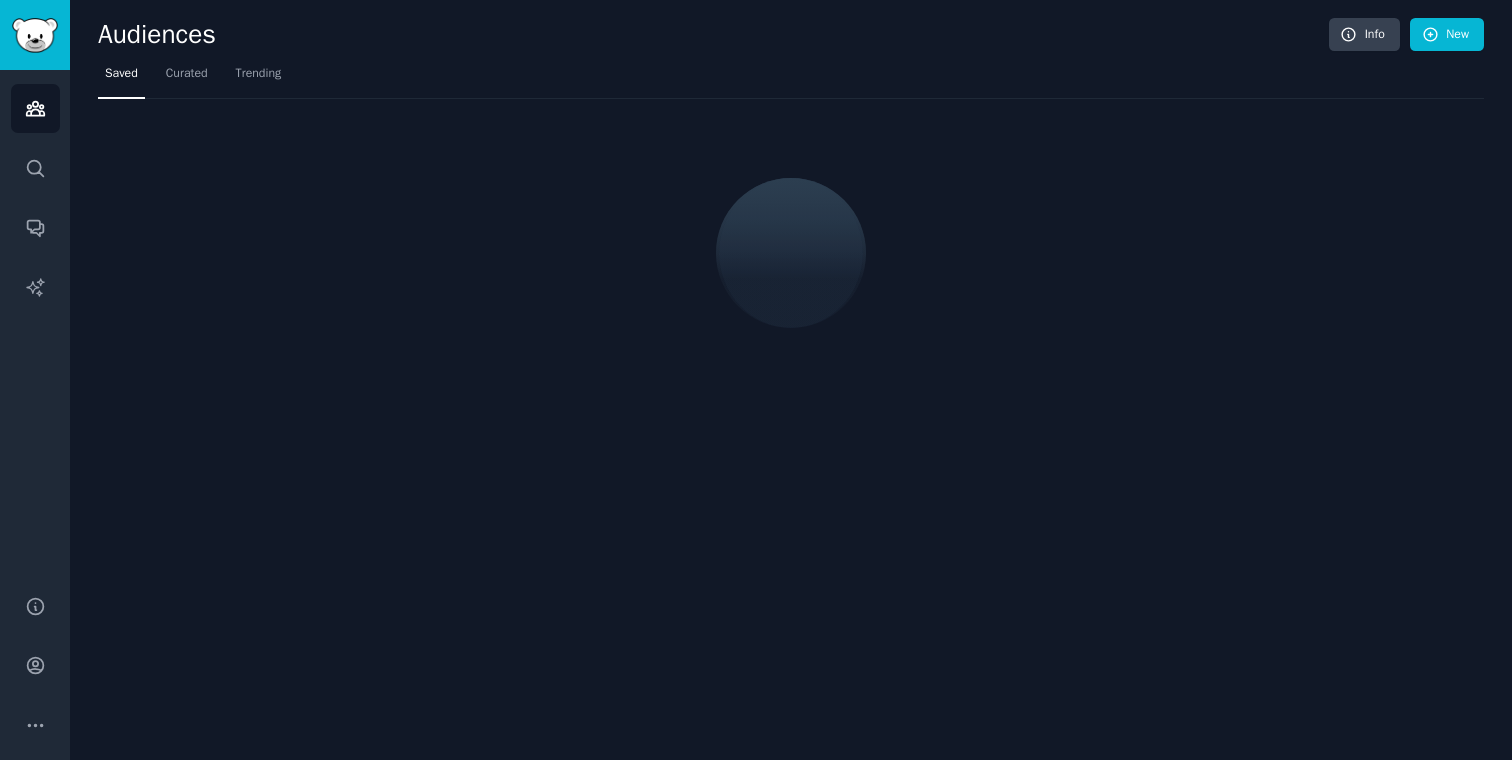 scroll, scrollTop: 0, scrollLeft: 0, axis: both 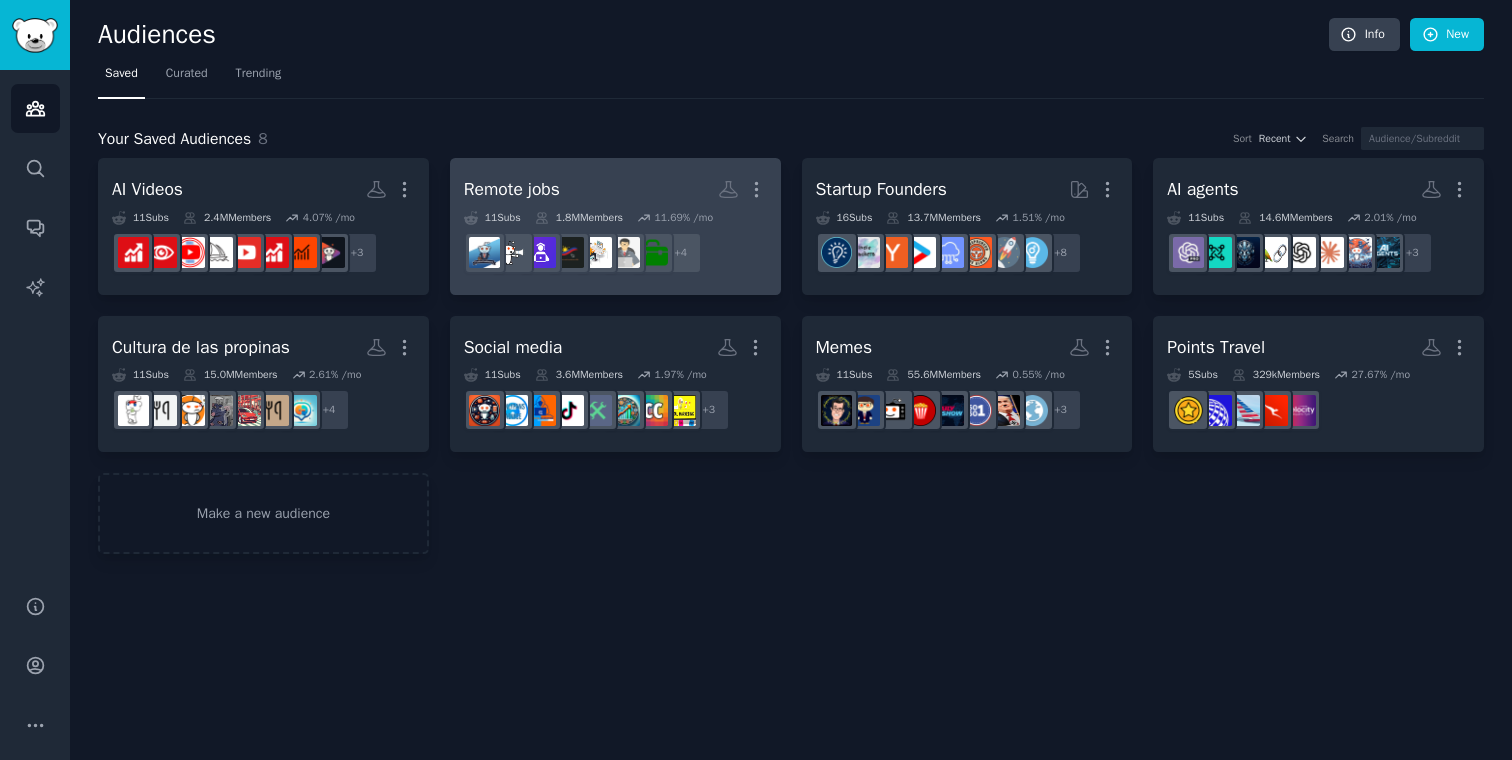 click on "Remote jobs Custom Audience More" at bounding box center (615, 189) 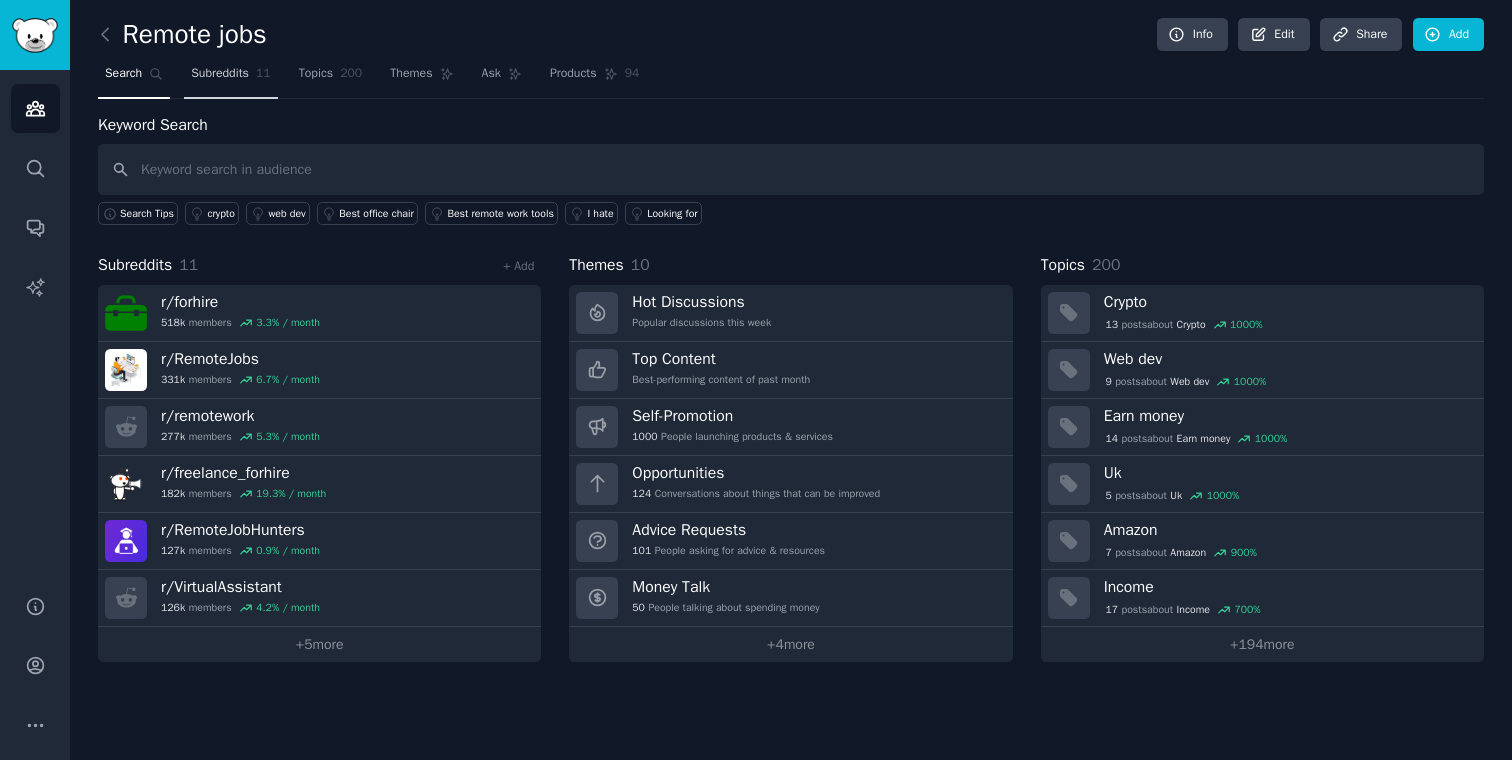 click on "Subreddits" at bounding box center [220, 74] 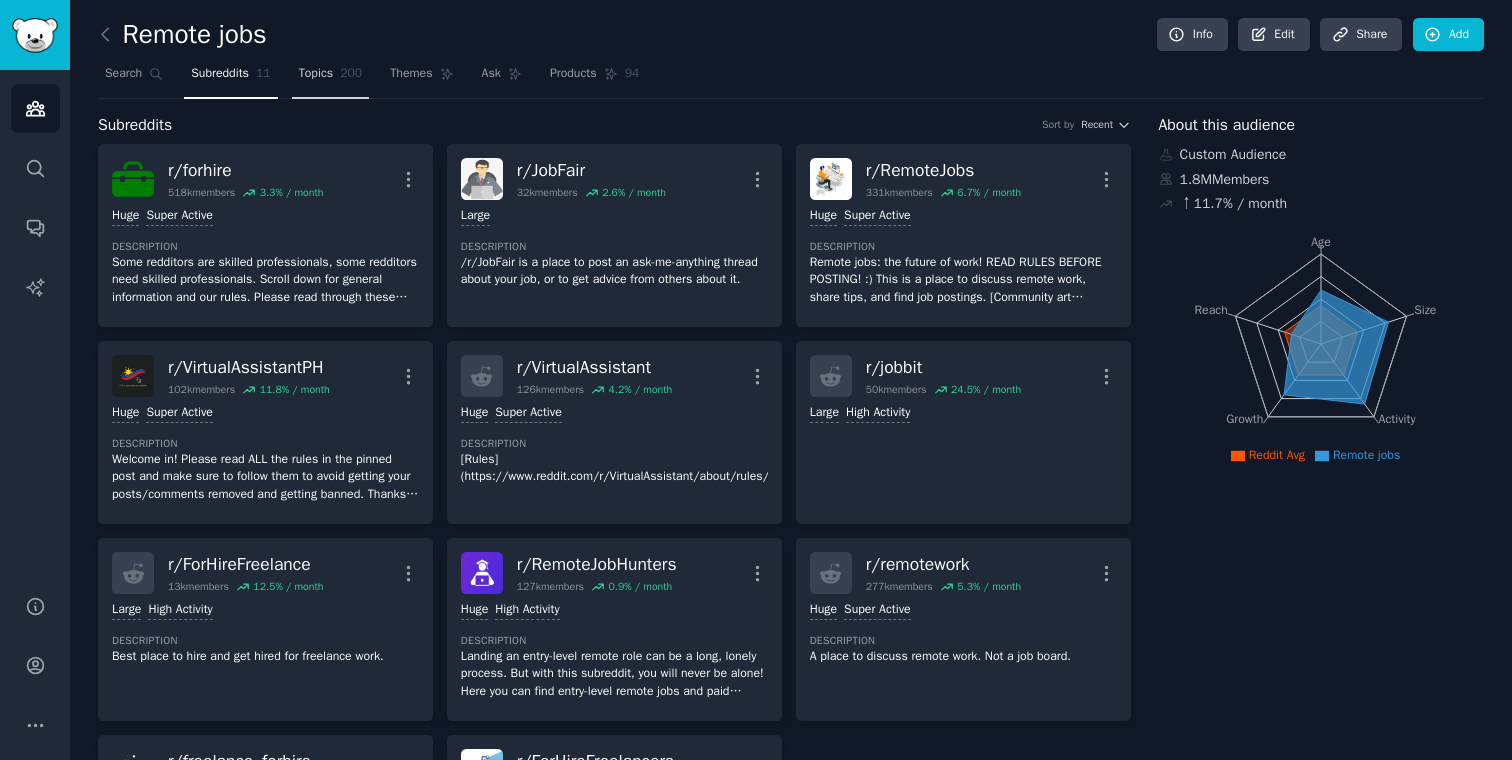 click on "Topics 200" at bounding box center (331, 78) 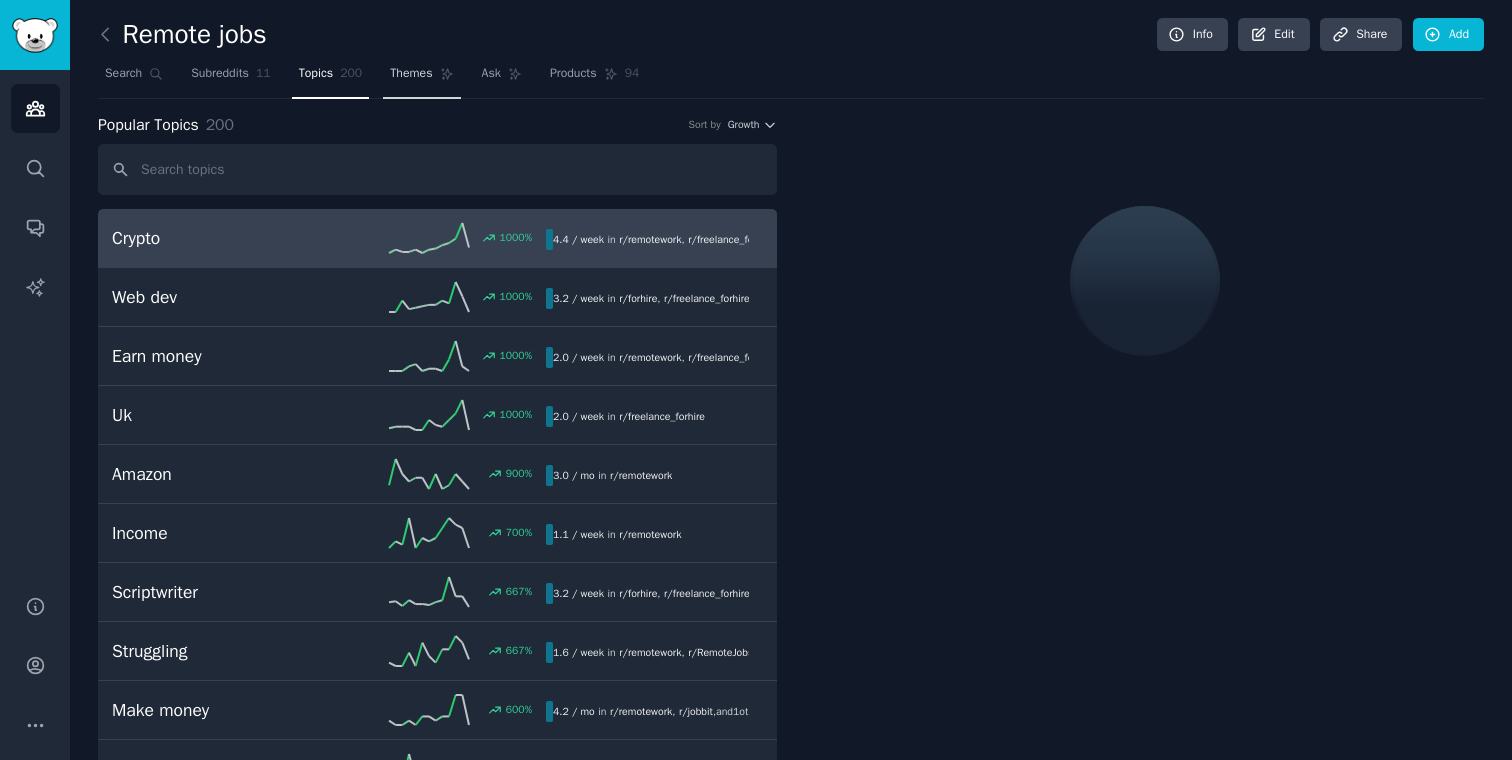 click on "Themes" at bounding box center (421, 78) 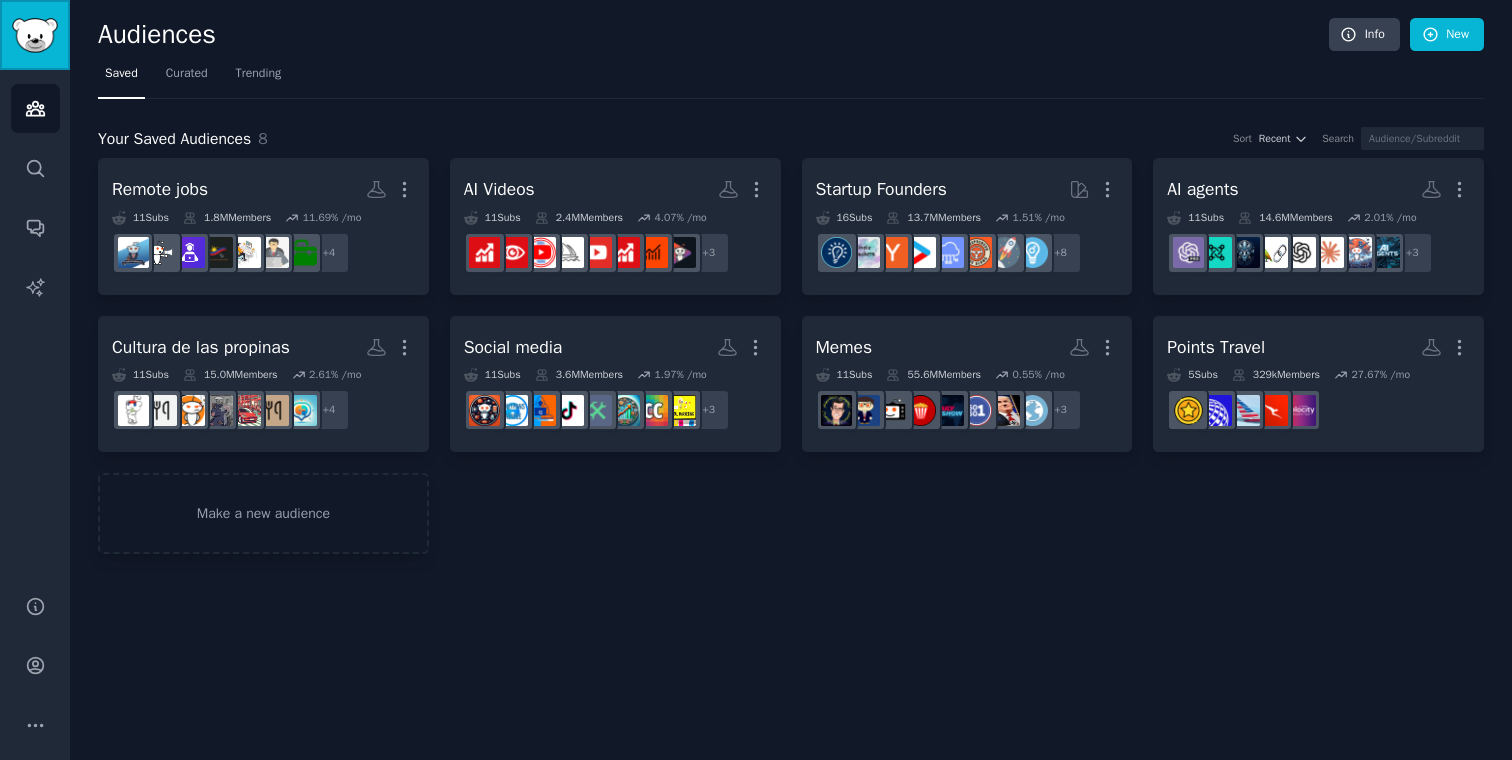 click at bounding box center (35, 35) 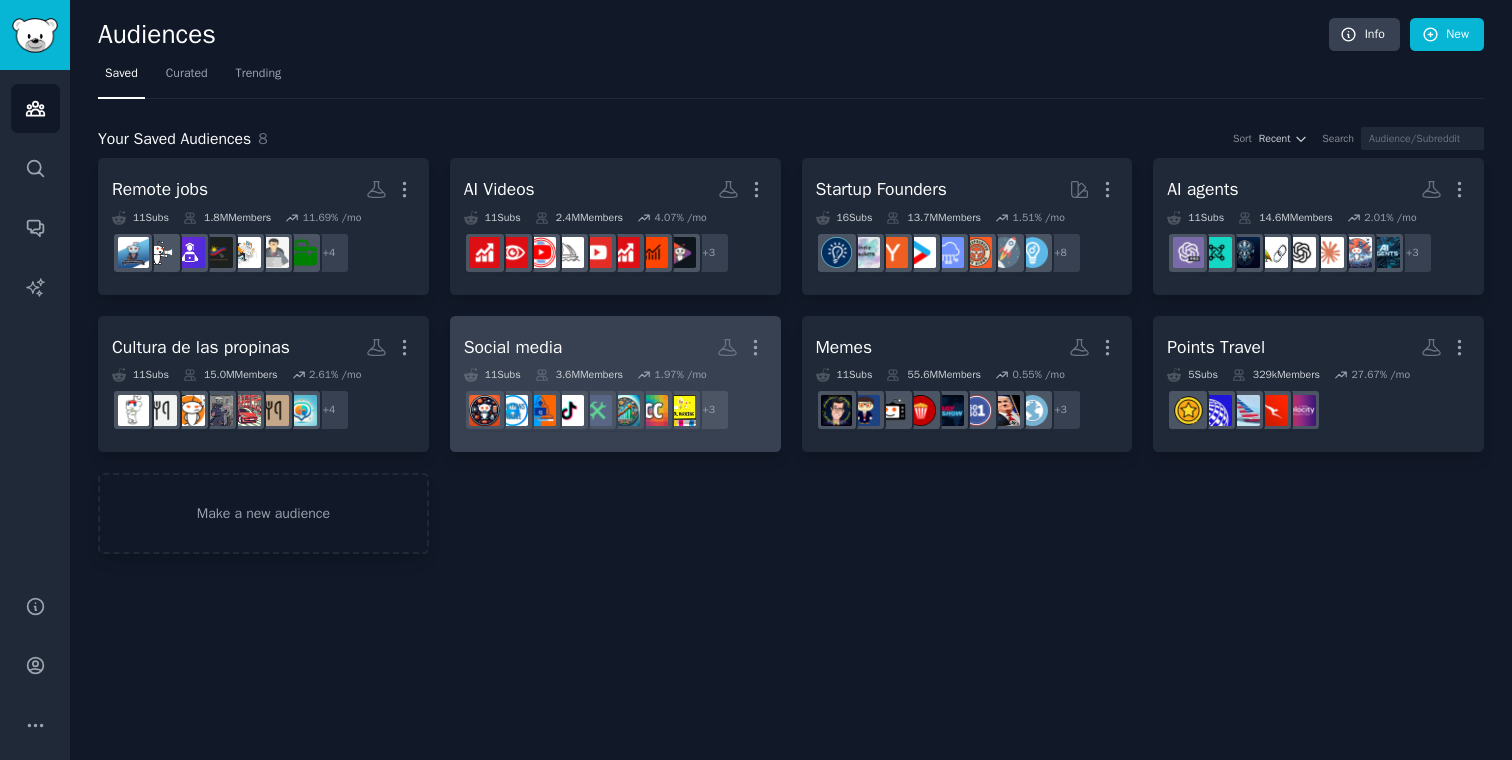 click on "Social media" at bounding box center (513, 347) 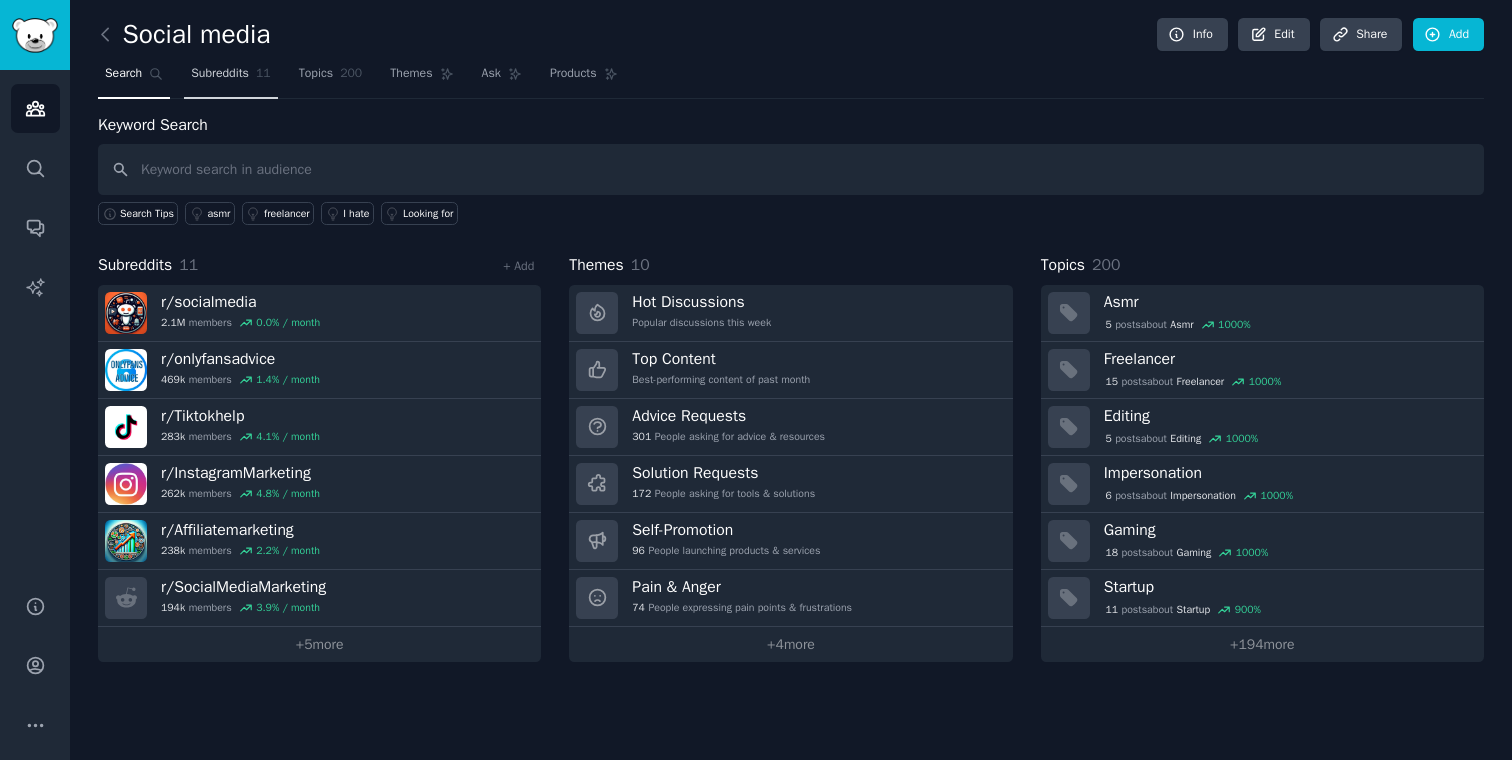 click on "Subreddits" at bounding box center (220, 74) 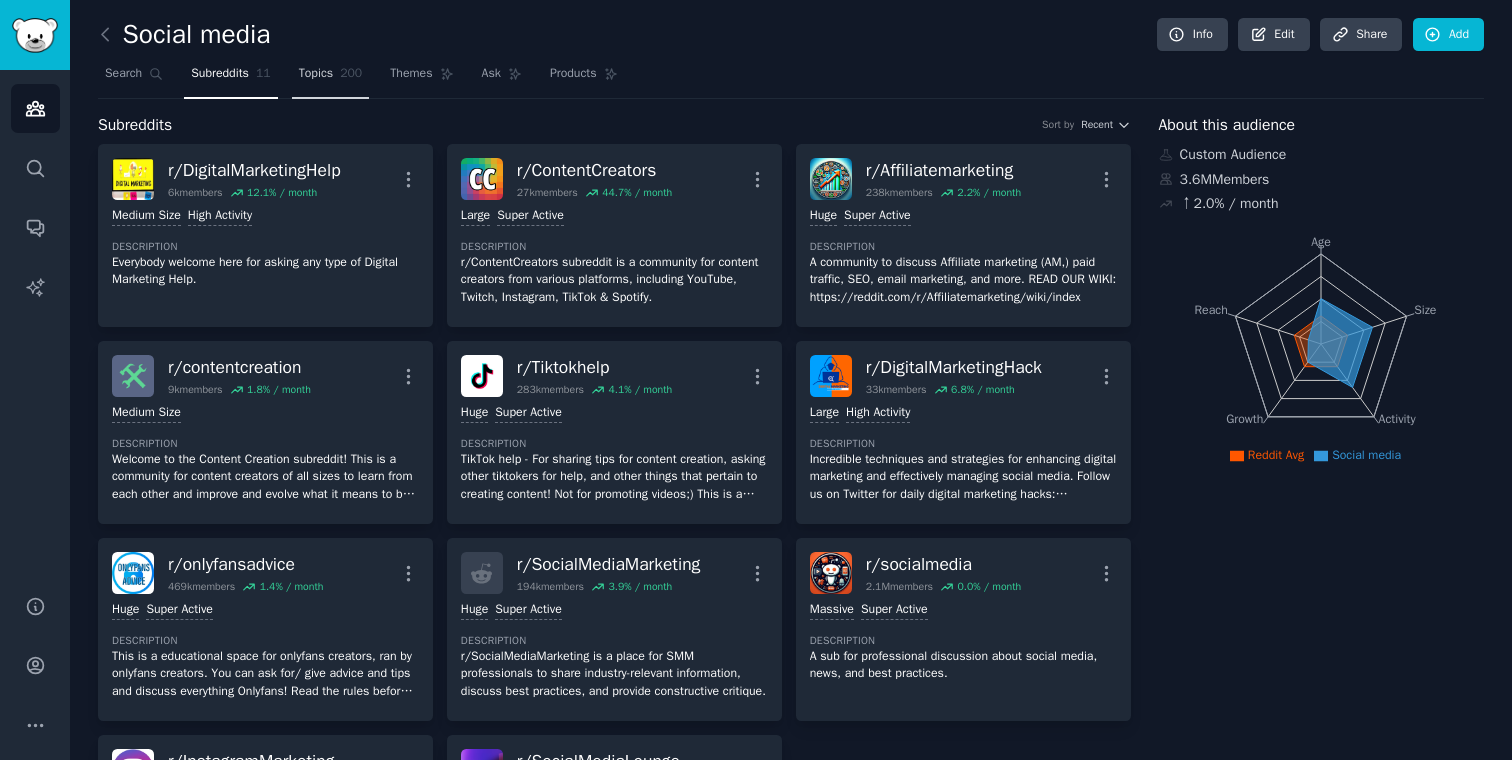 click on "Topics 200" at bounding box center (331, 78) 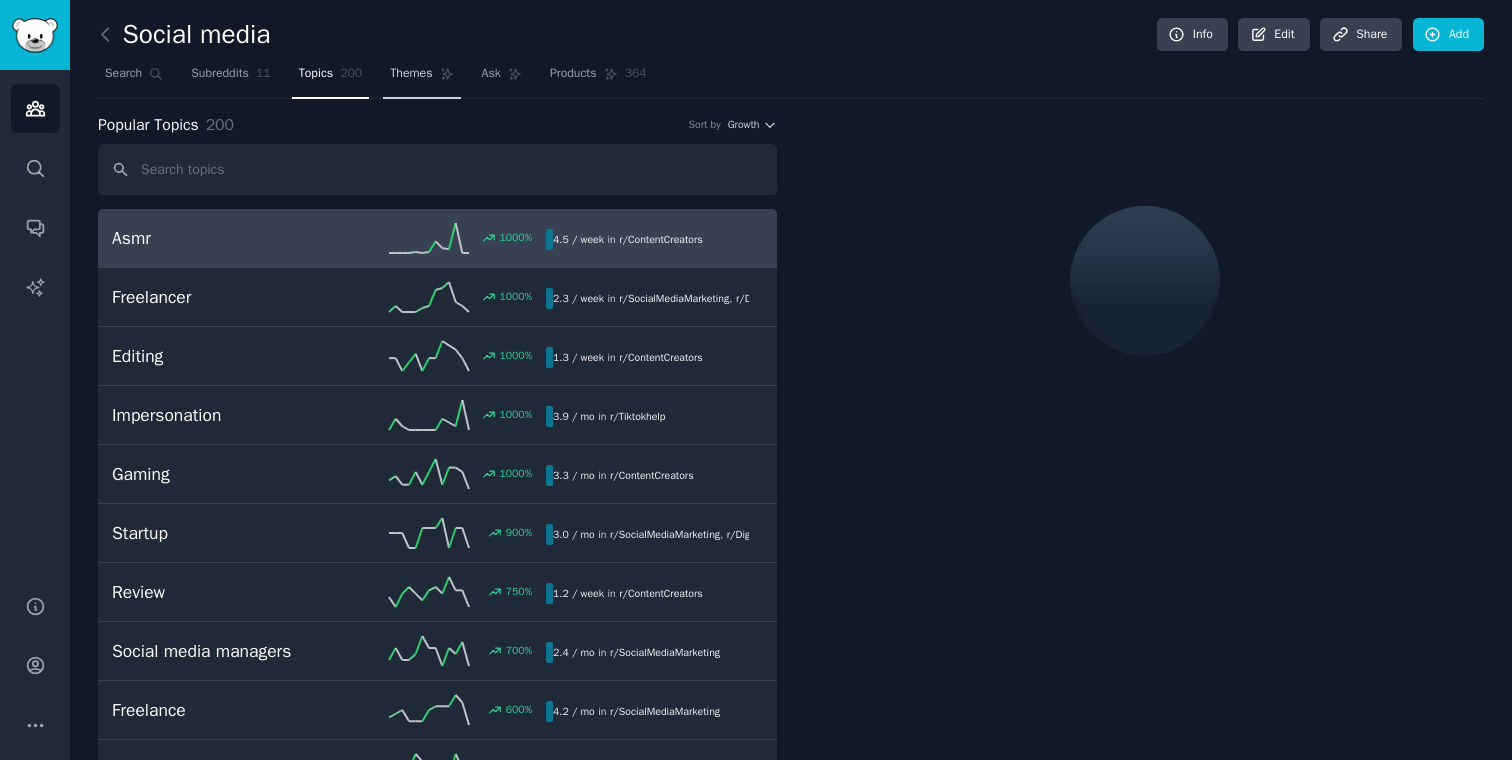 click on "Themes" at bounding box center (421, 78) 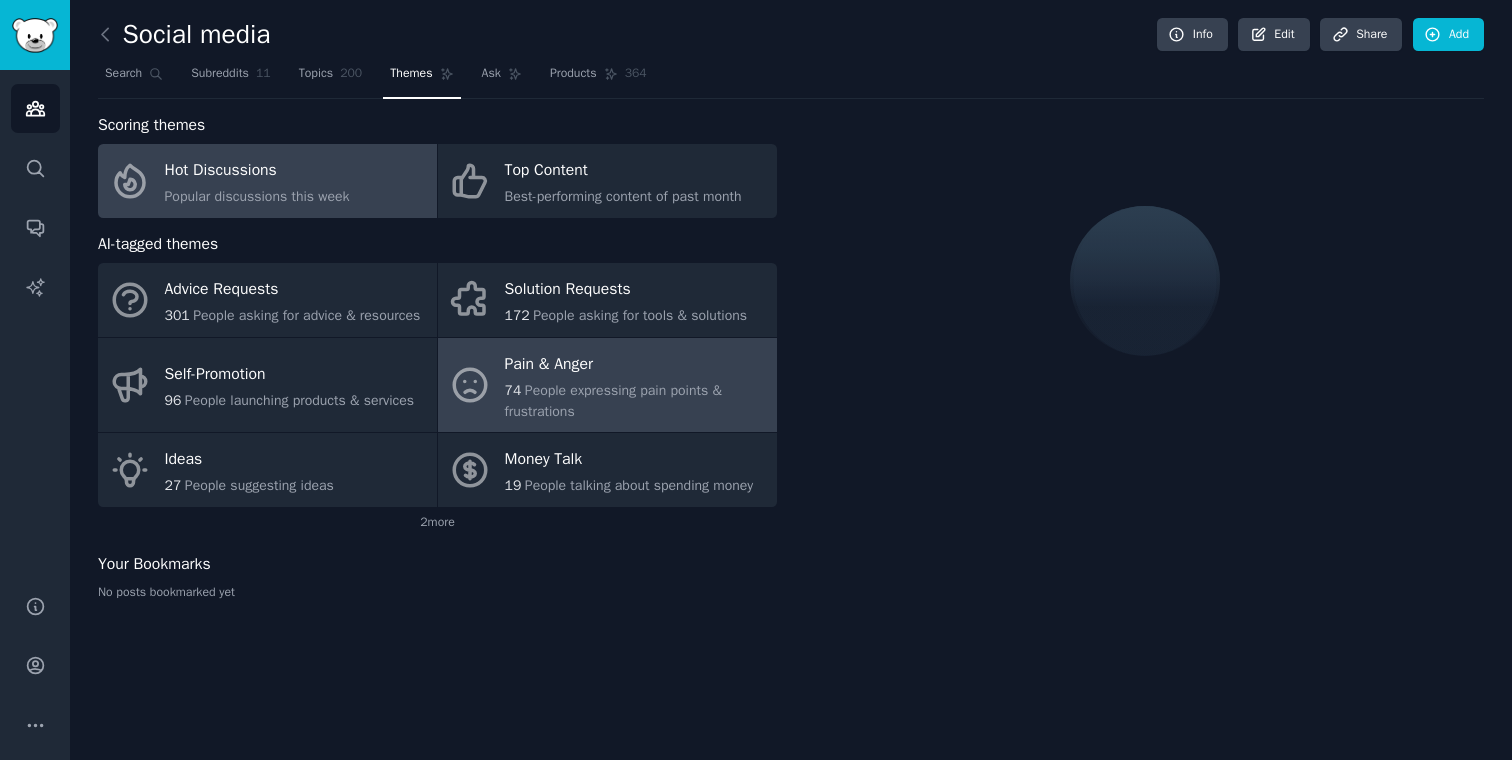click on "[NUMBER] People expressing pain points & frustrations" at bounding box center [636, 401] 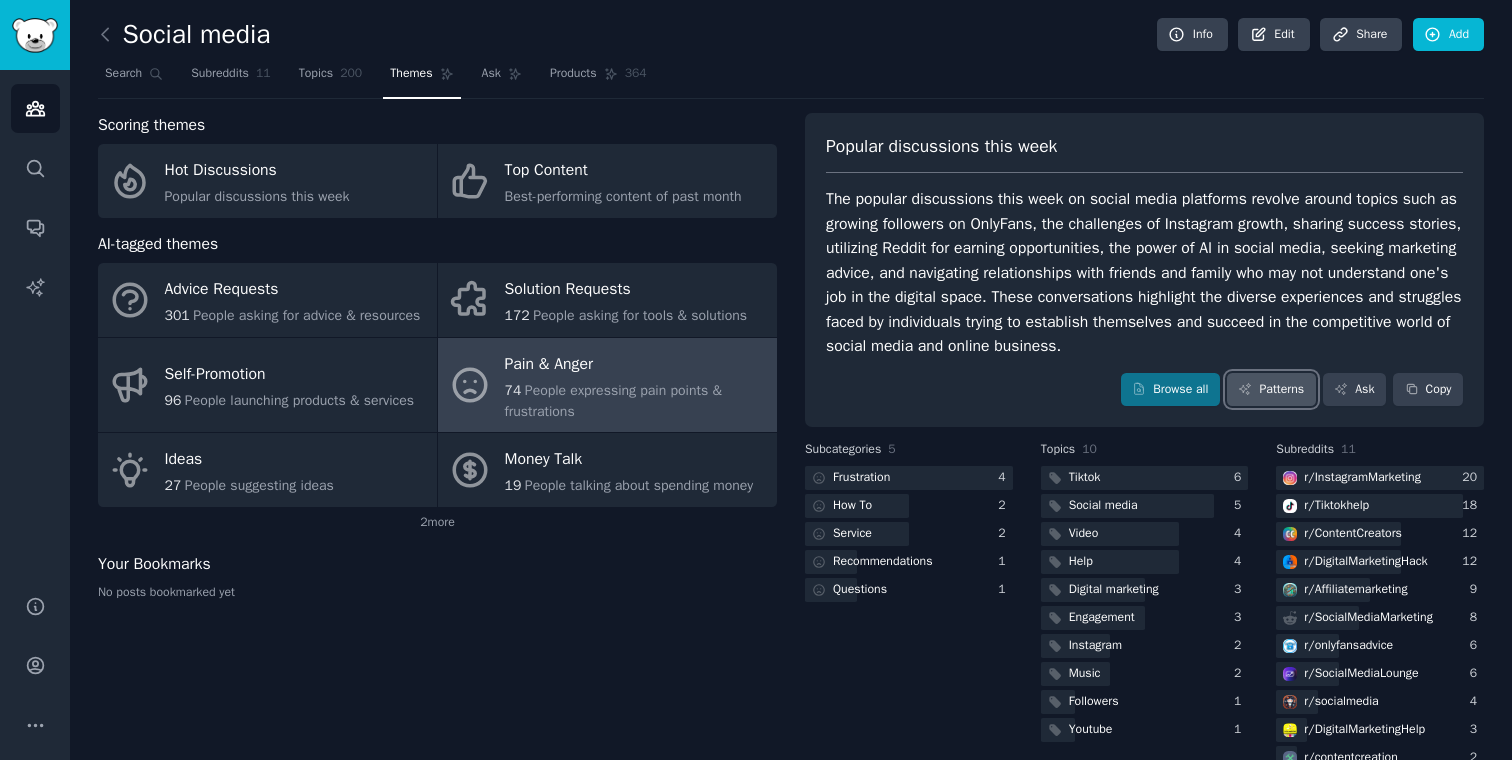 click on "Patterns" at bounding box center (1271, 390) 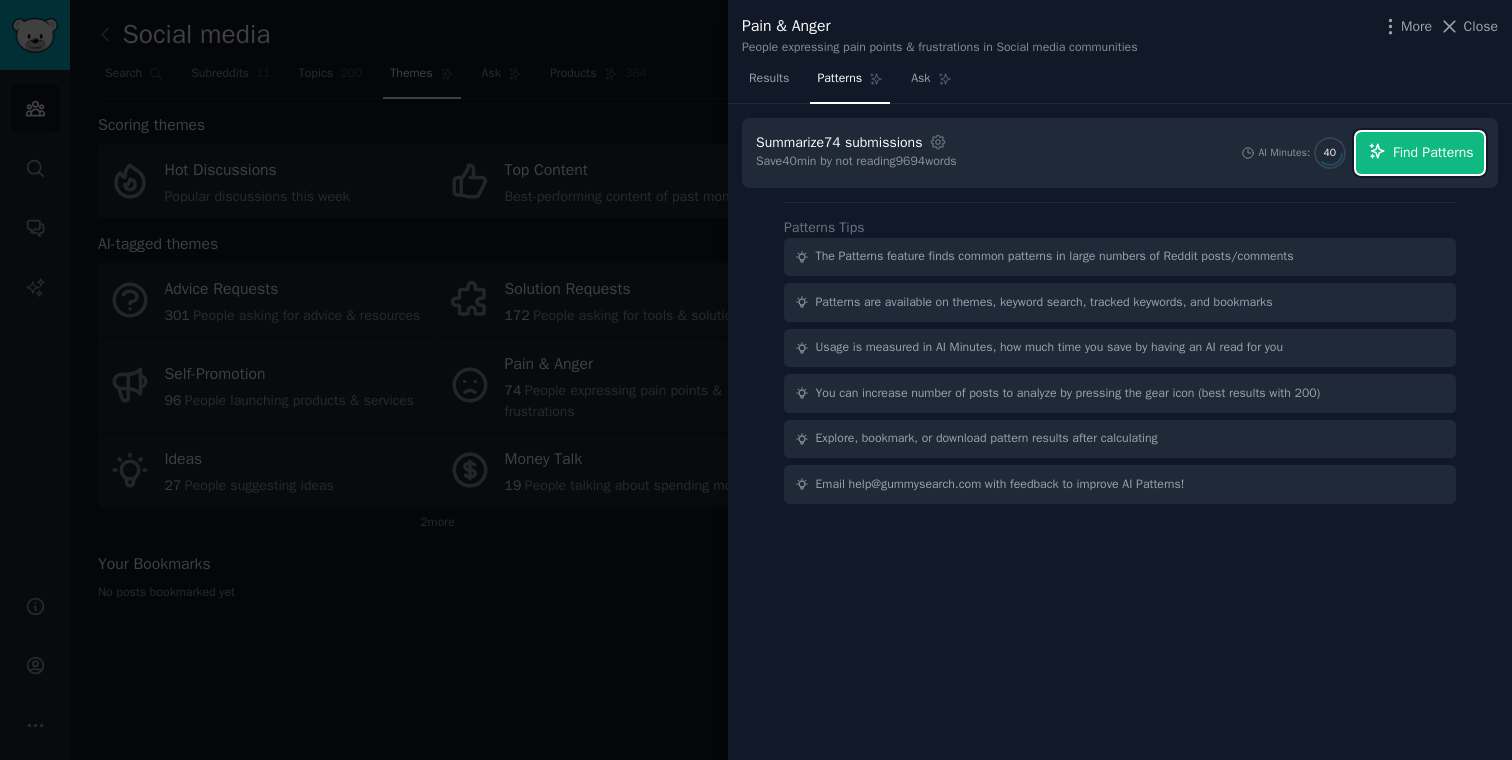 click on "Find Patterns" at bounding box center [1433, 152] 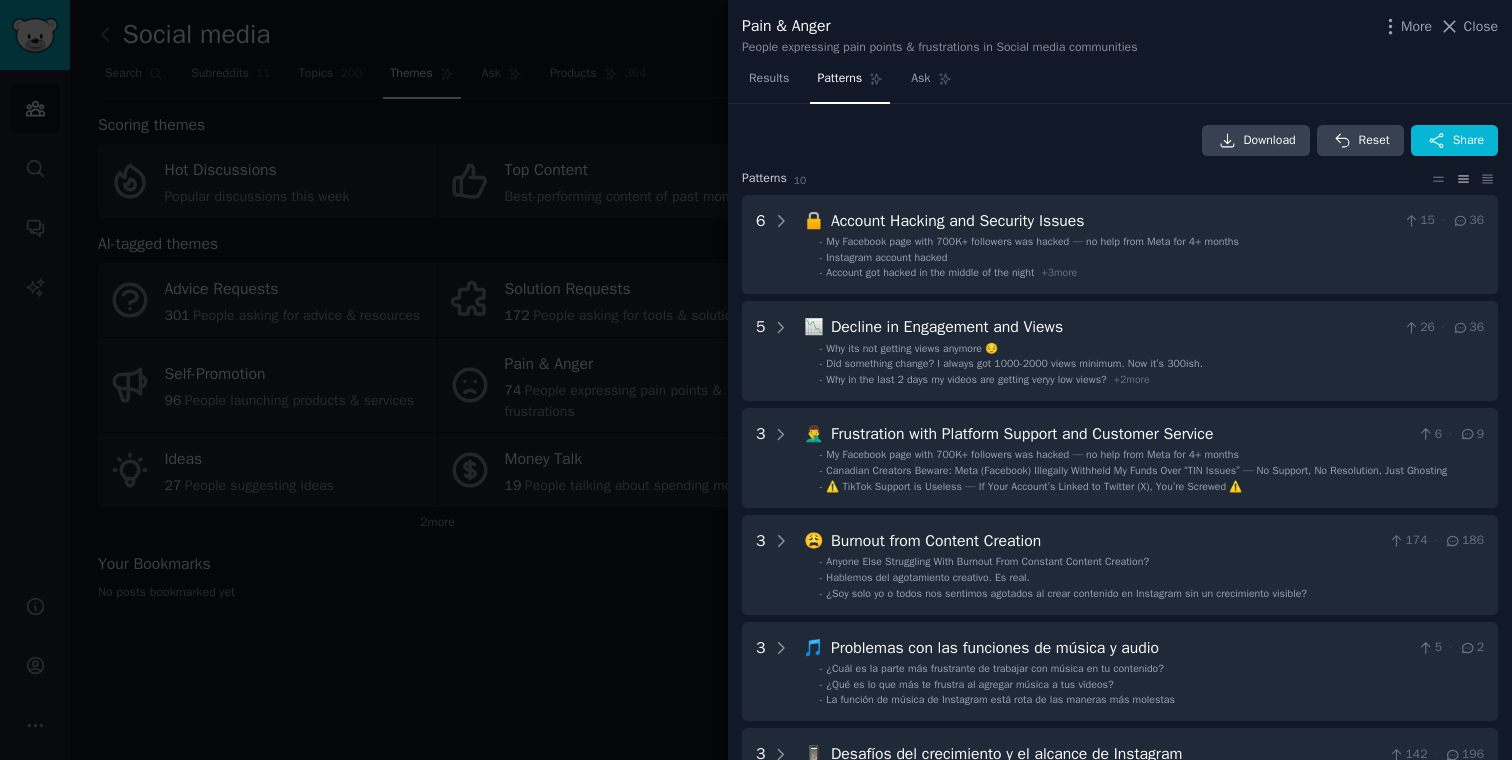 click on "Download Reset Share Pattern s 10 6 🔒 Account Hacking and Security Issues 15 · 36 - My Facebook page with 700K+ followers was hacked — no help from Meta for 4+ months - Instagram account hacked - Account got hacked in the middle of the night +  3  more 5 📉 Decline in Engagement and Views 26 · 36 - Why its not getting views anymore 😔 - Did something change? I always got 1000-2000 views minimum.  Now it’s 300ish. - Why in the last 2 days my videos are getting veryy low views? +  2  more 3 🤦‍♂️ Frustration with Platform Support and Customer Service 6 · 9 - My Facebook page with 700K+ followers was hacked — no help from Meta for 4+ months - Canadian Creators Beware: Meta (Facebook) Illegally Withheld My Funds Over “TIN Issues” — No Support, No Resolution, Just Ghosting - ⚠️ TikTok Support is Useless — If Your Account’s Linked to Twitter (X), You’re Screwed ⚠️ 3 😩 Burnout from Content Creation 174 · 186 - - Hablemos del agotamiento creativo. Es real. - 3 🎵 5 ·" at bounding box center (1120, 432) 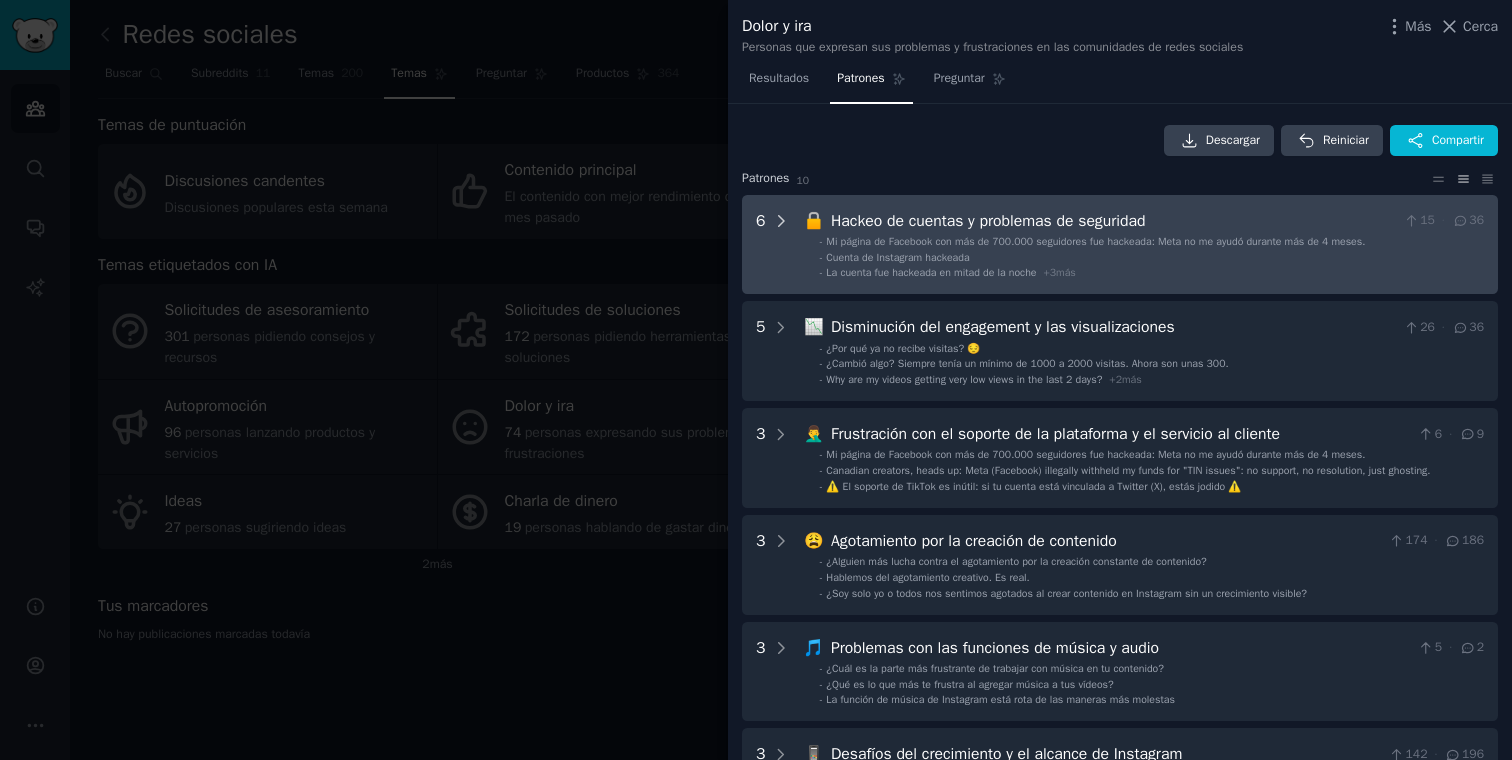 click 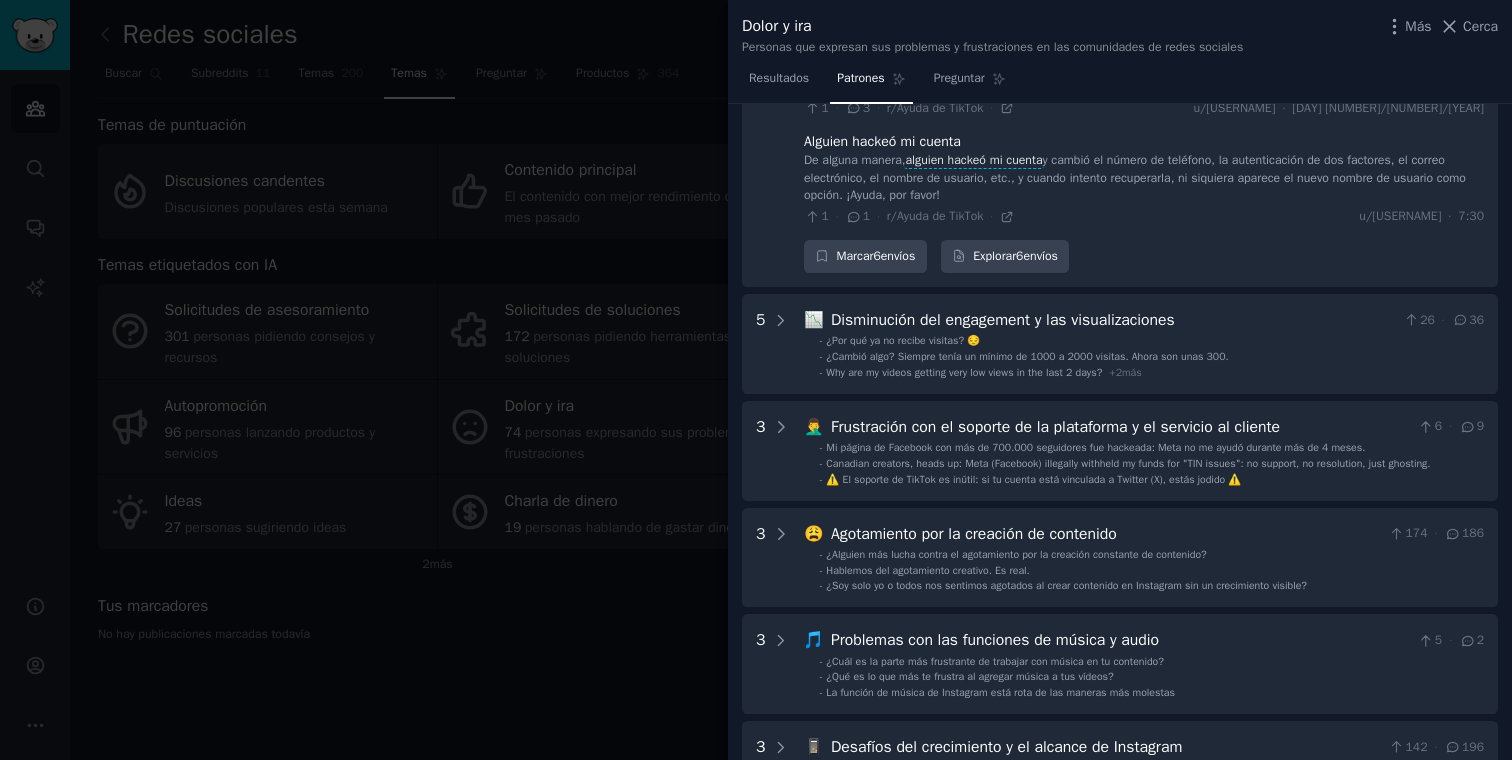 scroll, scrollTop: 635, scrollLeft: 0, axis: vertical 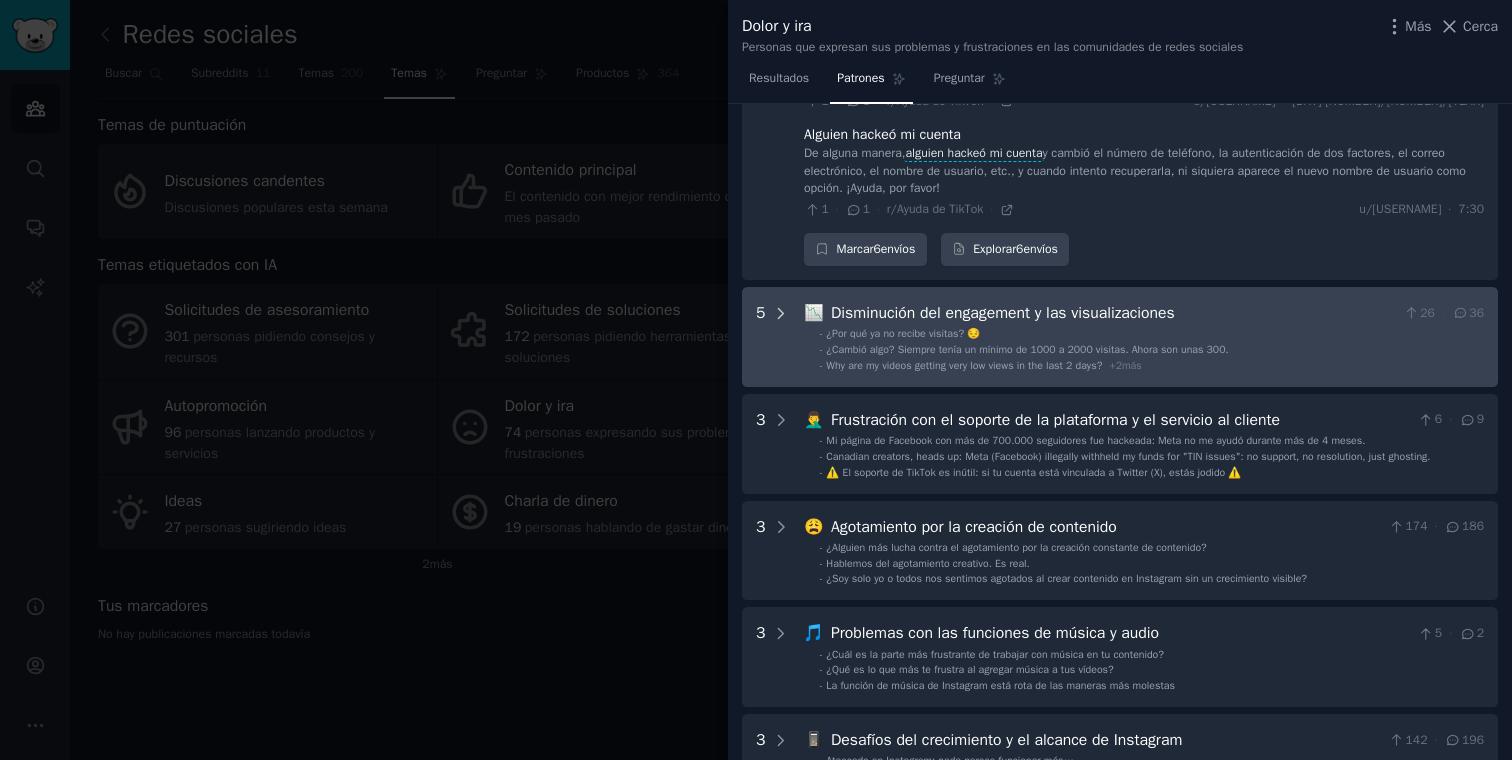 click 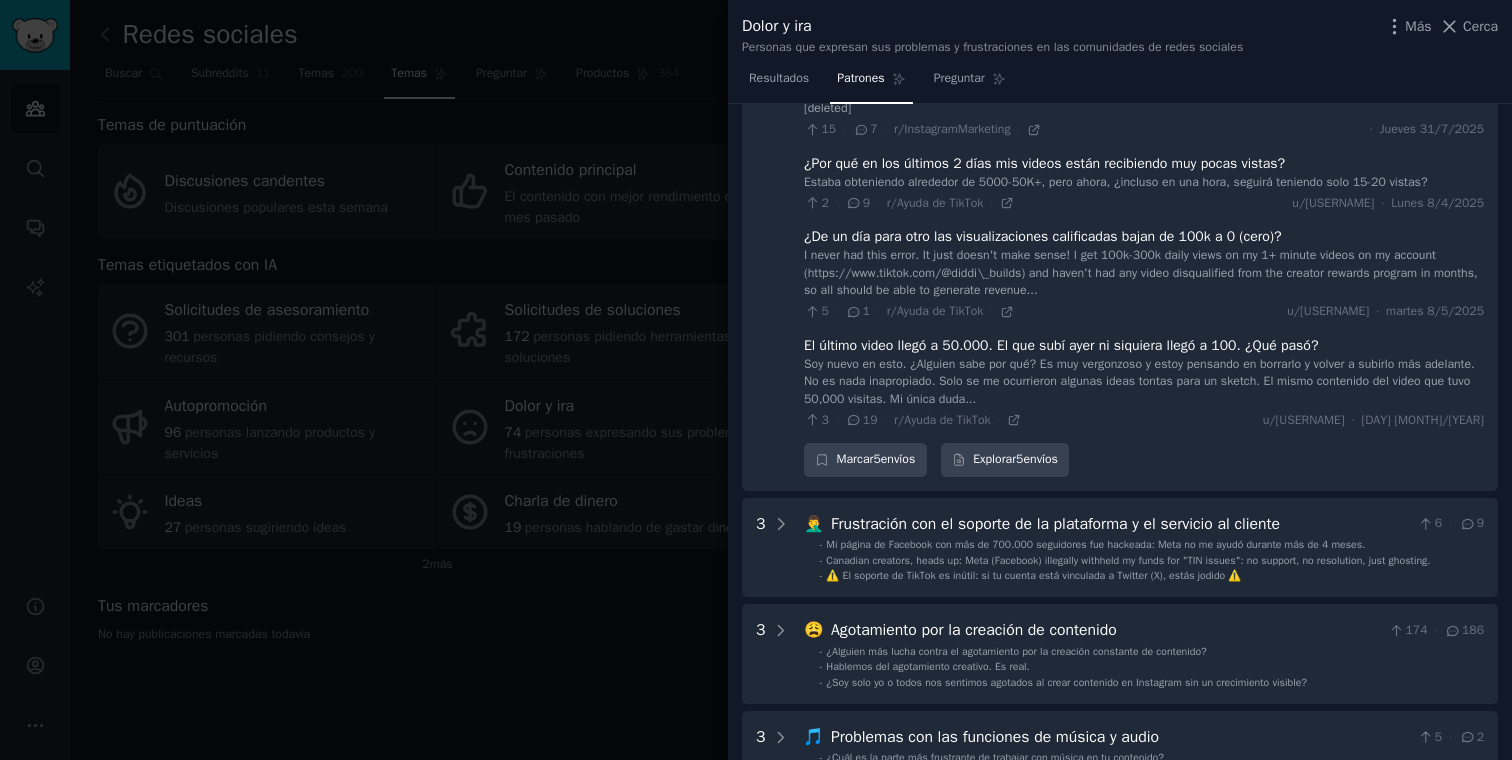 scroll, scrollTop: 977, scrollLeft: 0, axis: vertical 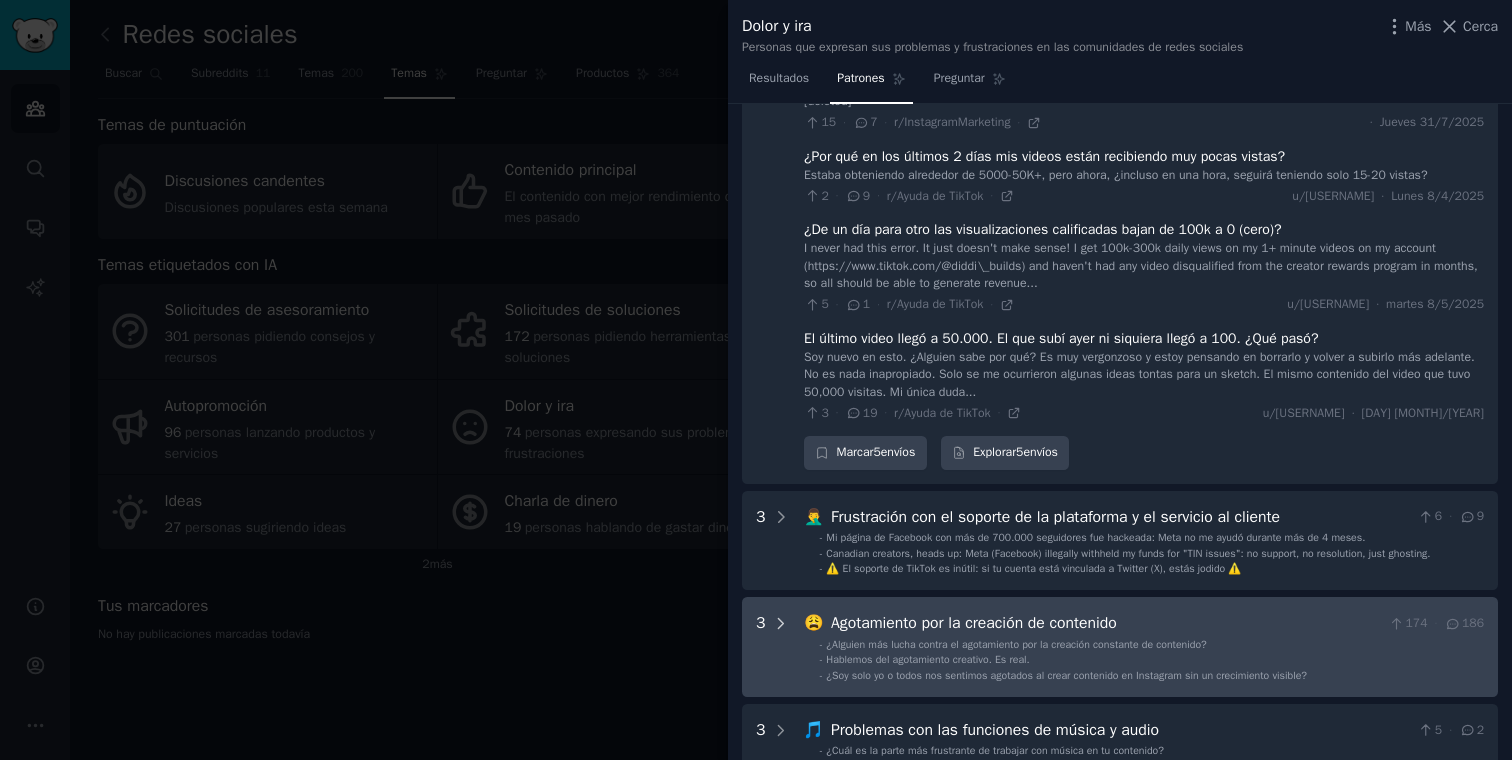click 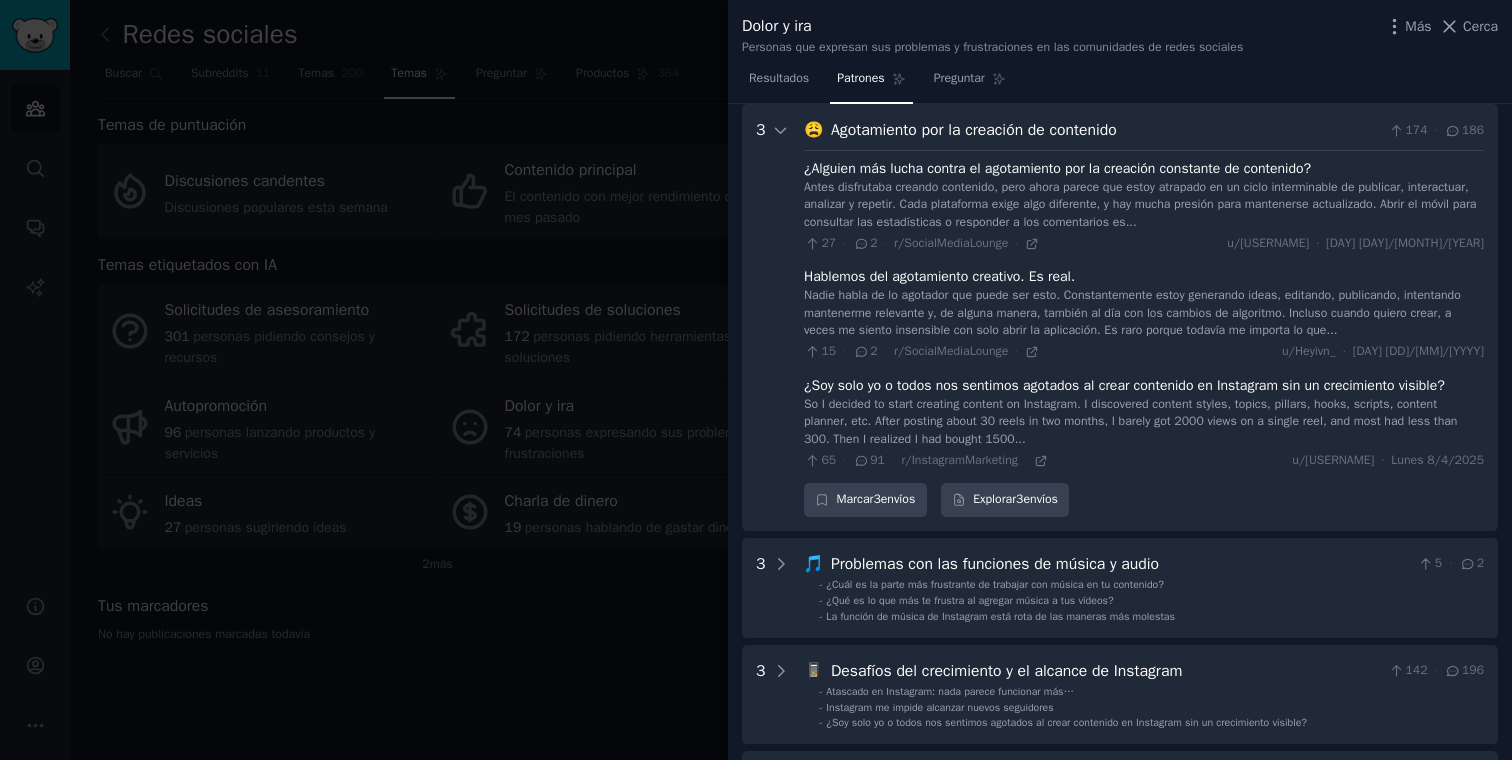 scroll, scrollTop: 1477, scrollLeft: 0, axis: vertical 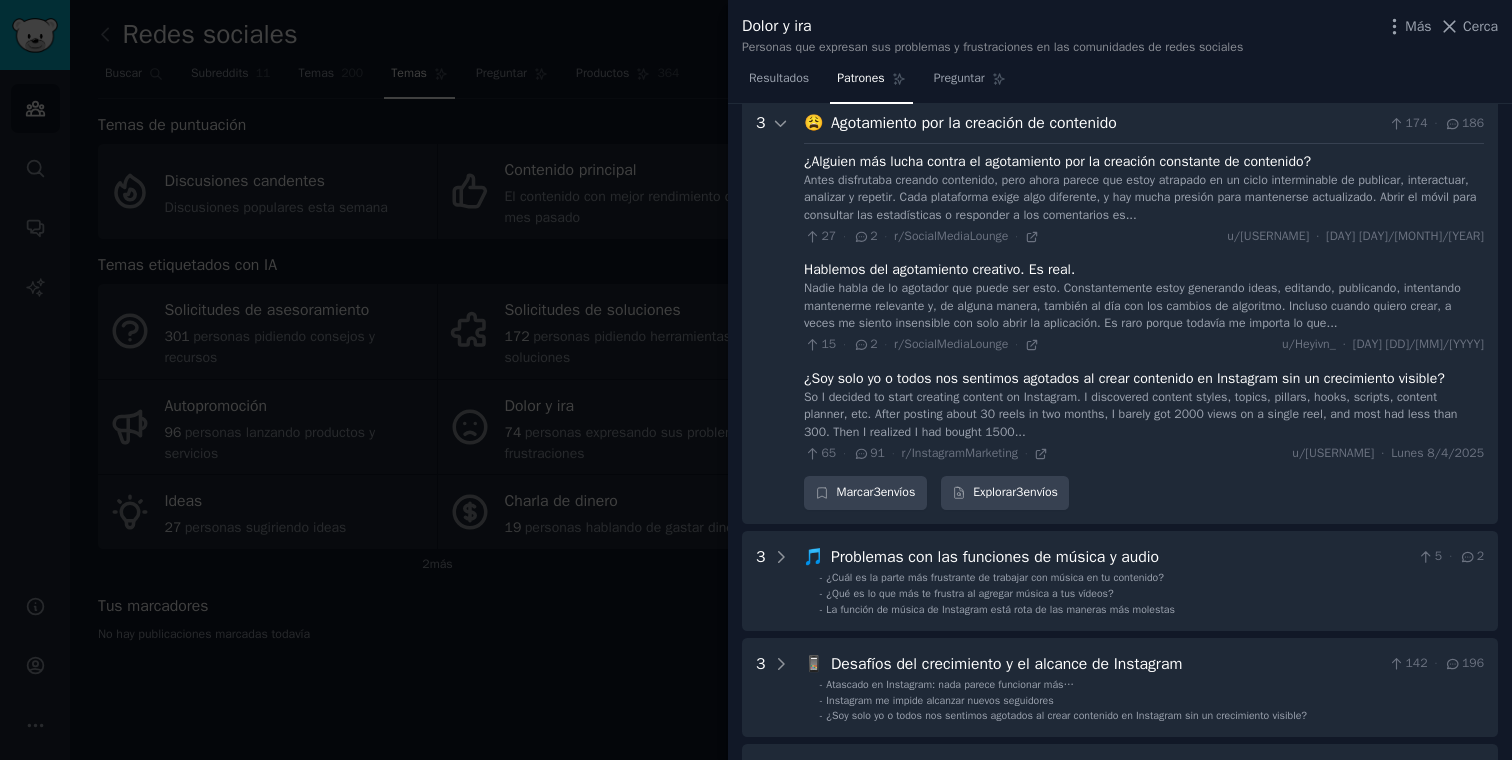 click on "¿Alguien más lucha contra el agotamiento por la creación constante de contenido?" at bounding box center [1057, 161] 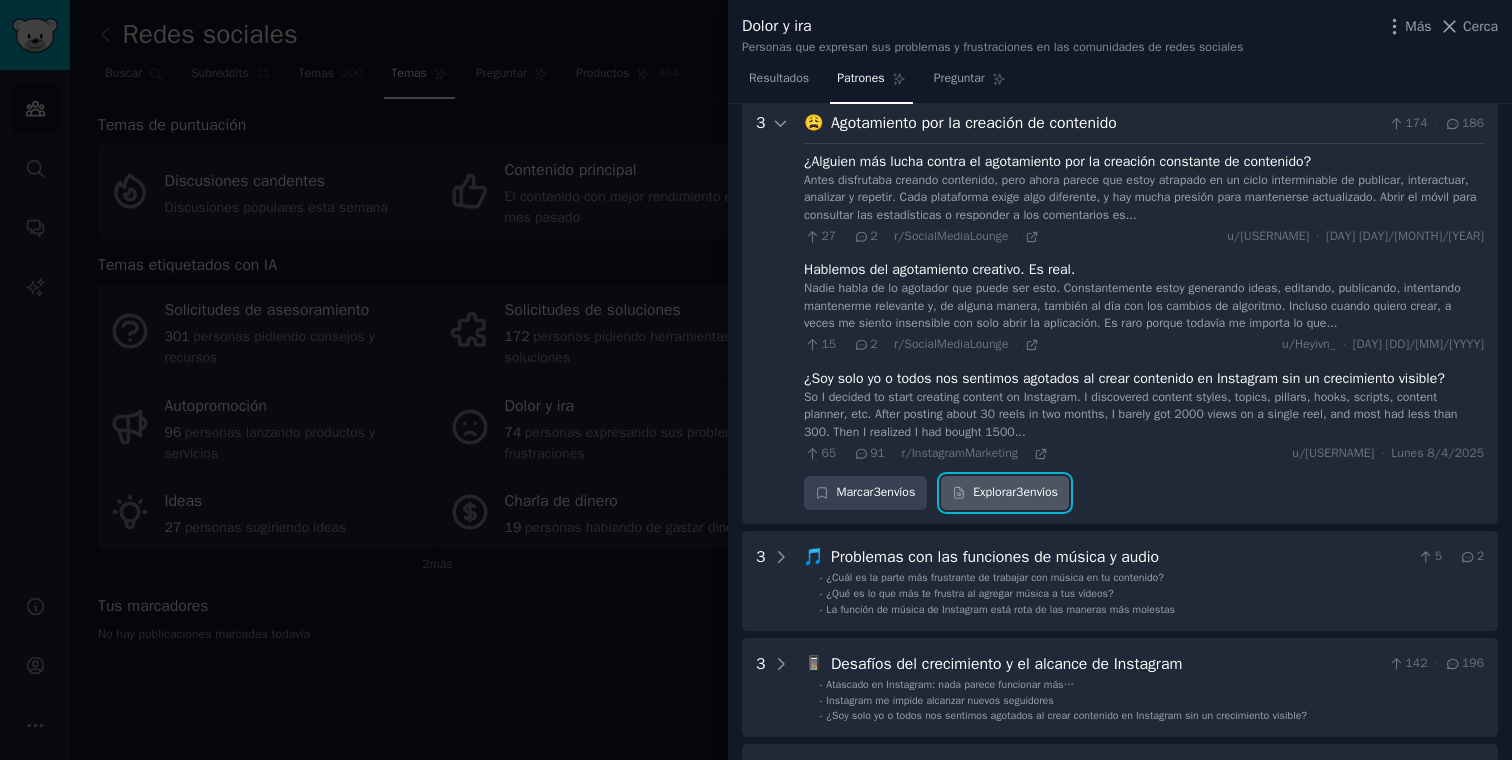 click on "Explorar" at bounding box center [994, 492] 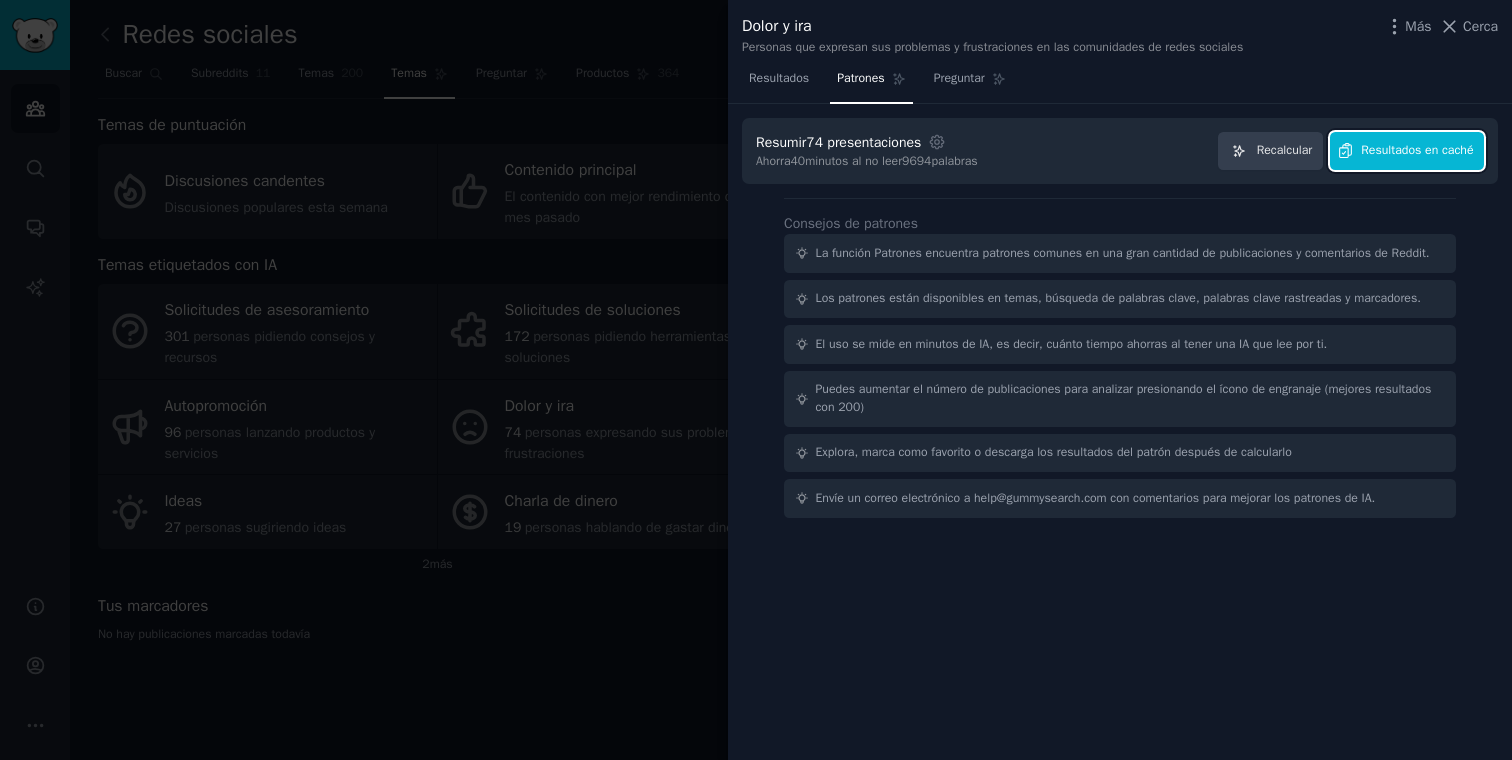 click on "Resultados en caché" at bounding box center [1407, 151] 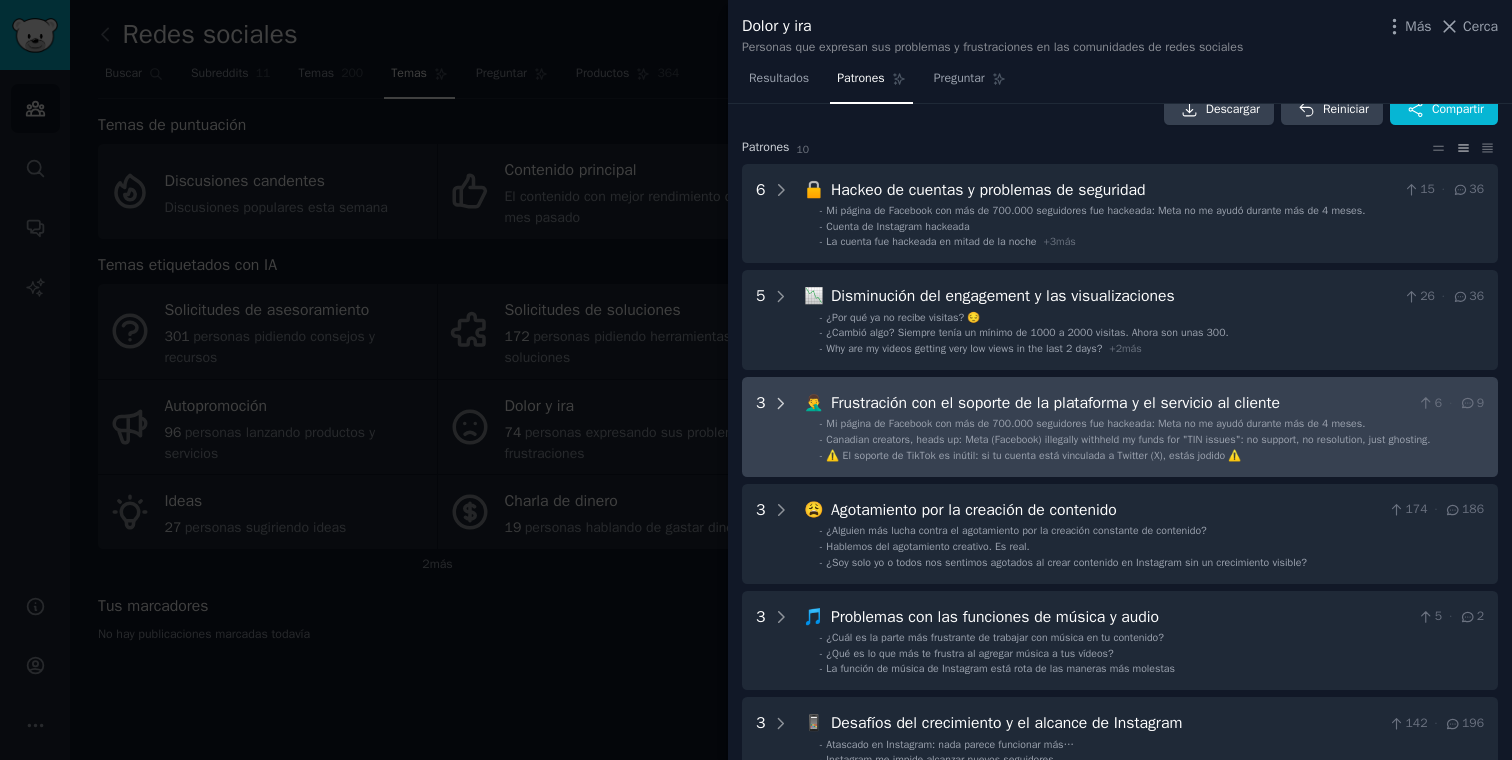 click 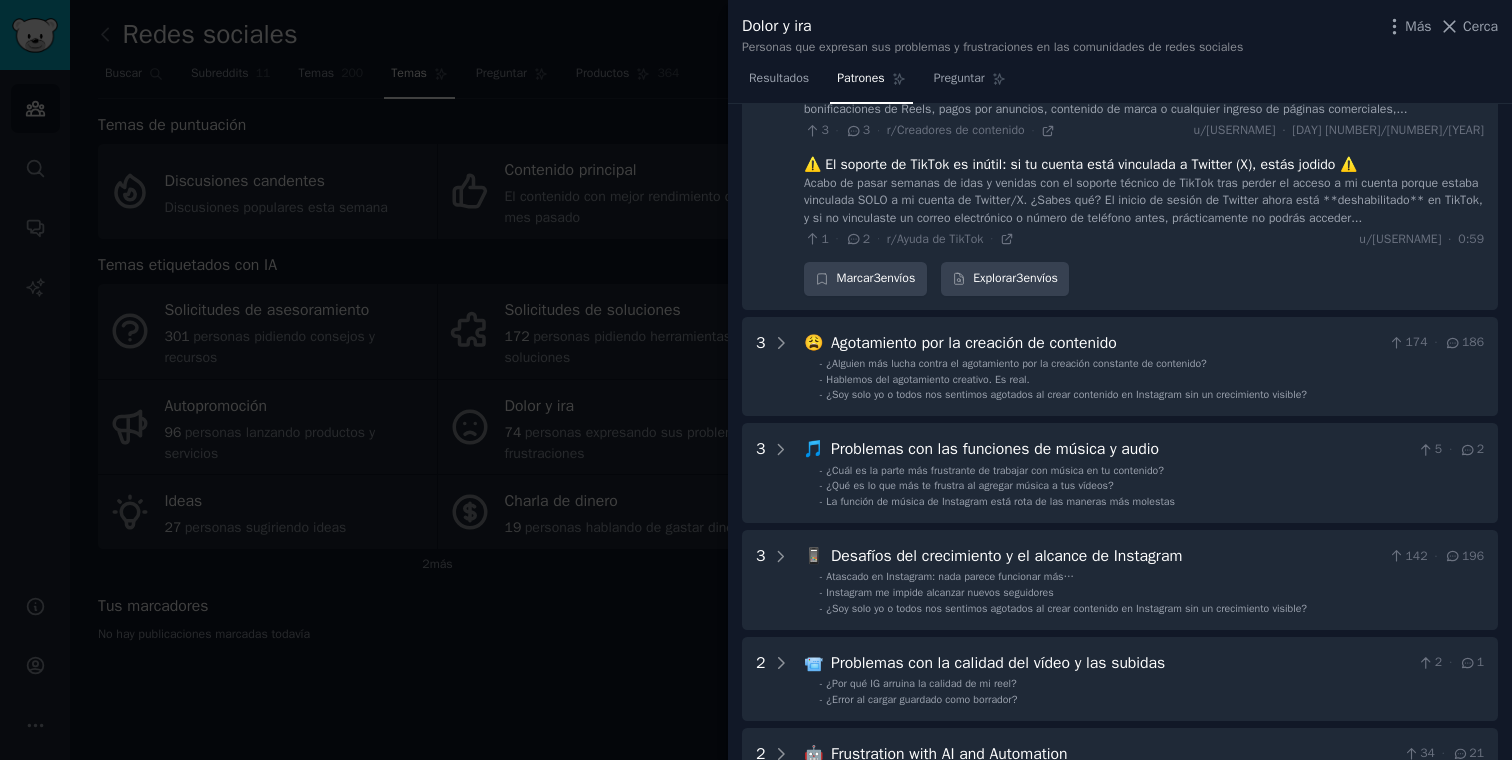 scroll, scrollTop: 581, scrollLeft: 0, axis: vertical 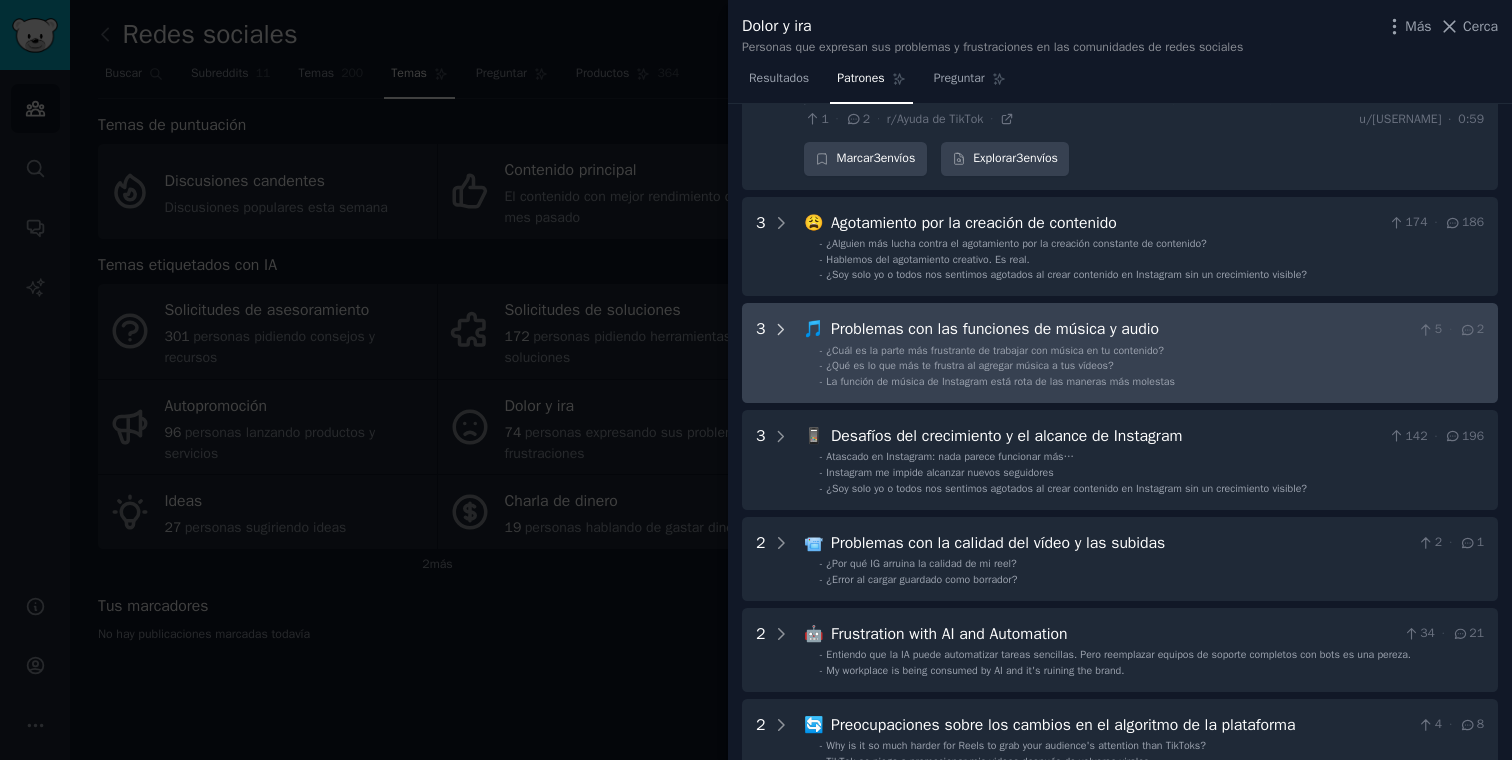 click 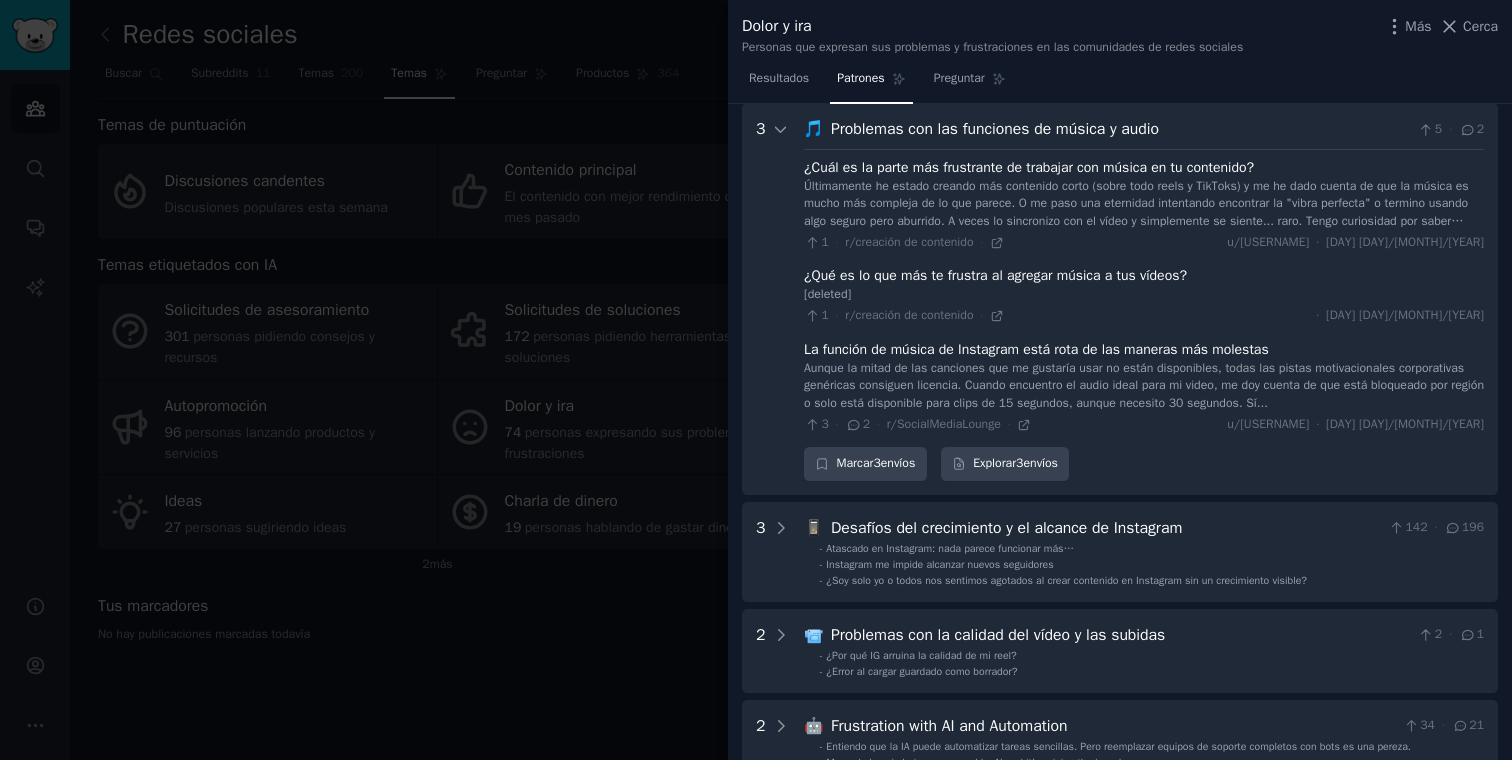 scroll, scrollTop: 866, scrollLeft: 0, axis: vertical 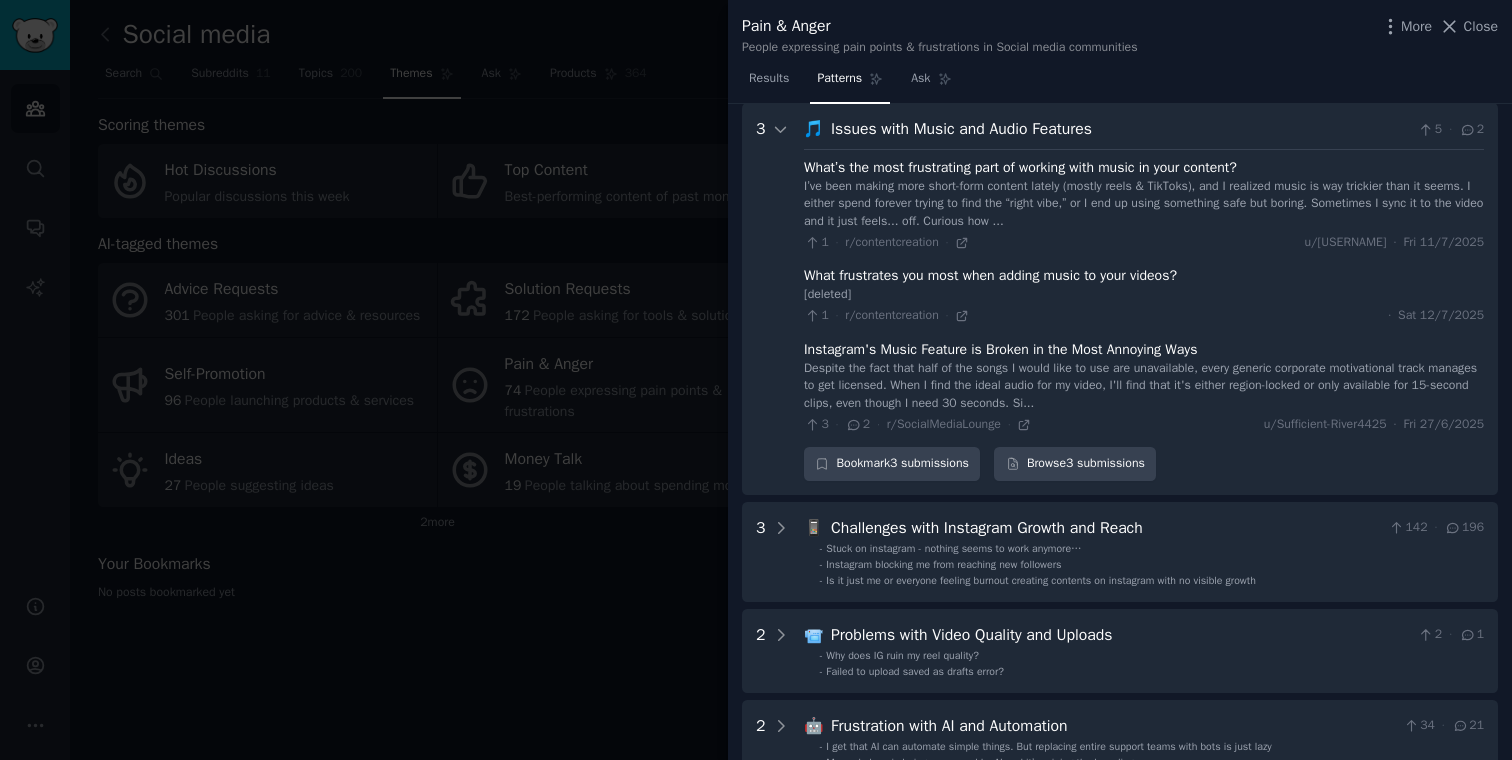 click on "I’ve been making more short-form content lately (mostly reels & TikToks), and I realized music is way trickier than it seems.
I either spend forever trying to find the “right vibe,” or I end up using something safe but boring. Sometimes I sync it to the video and it just feels... off.
Curious how ... 1 · r/contentcreation · u/[USERNAME] · Fri [DAY]/[NUMBER]/[YEAR]" at bounding box center (1144, 215) 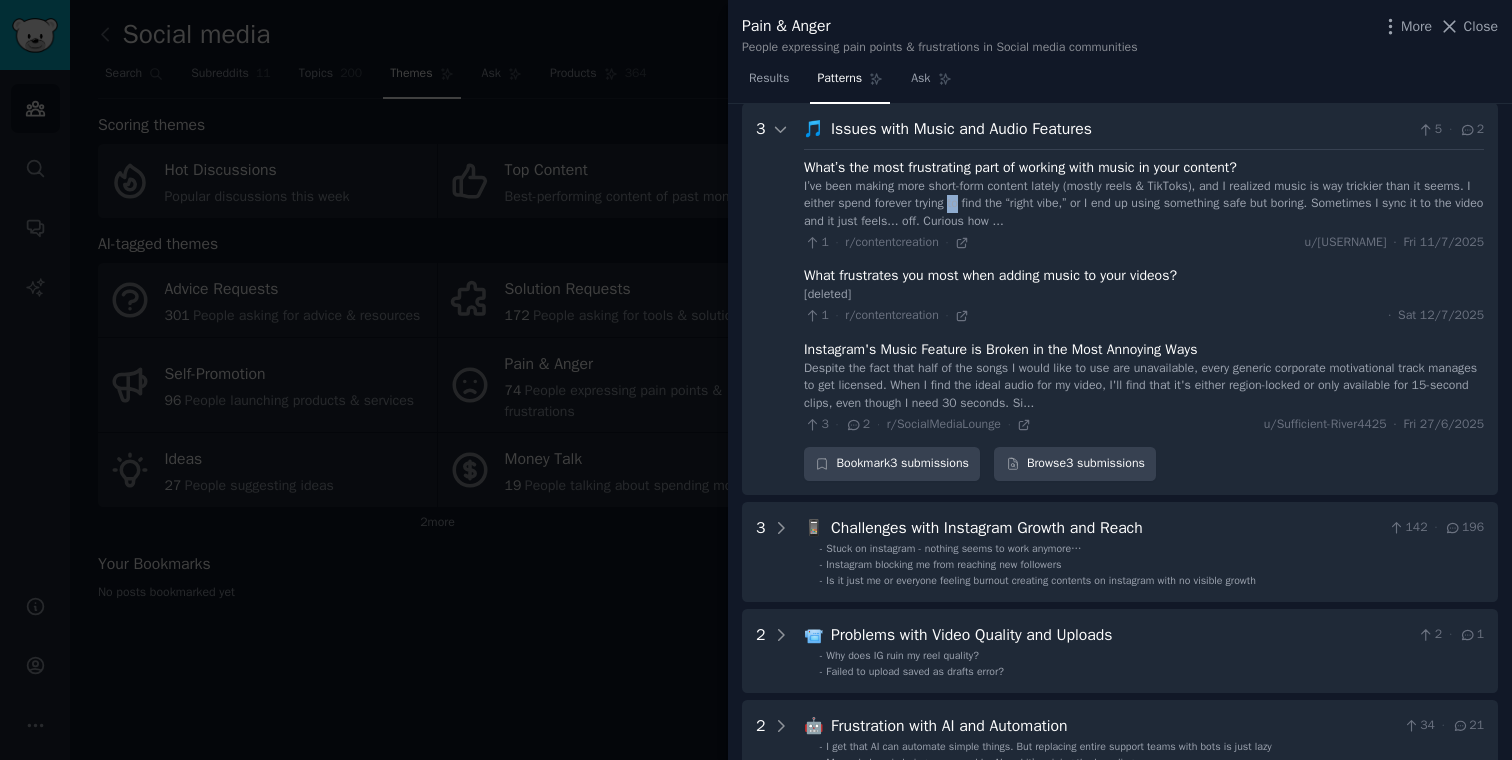 click on "I’ve been making more short-form content lately (mostly reels & TikToks), and I realized music is way trickier than it seems.
I either spend forever trying to find the “right vibe,” or I end up using something safe but boring. Sometimes I sync it to the video and it just feels... off.
Curious how ..." at bounding box center (1144, 204) 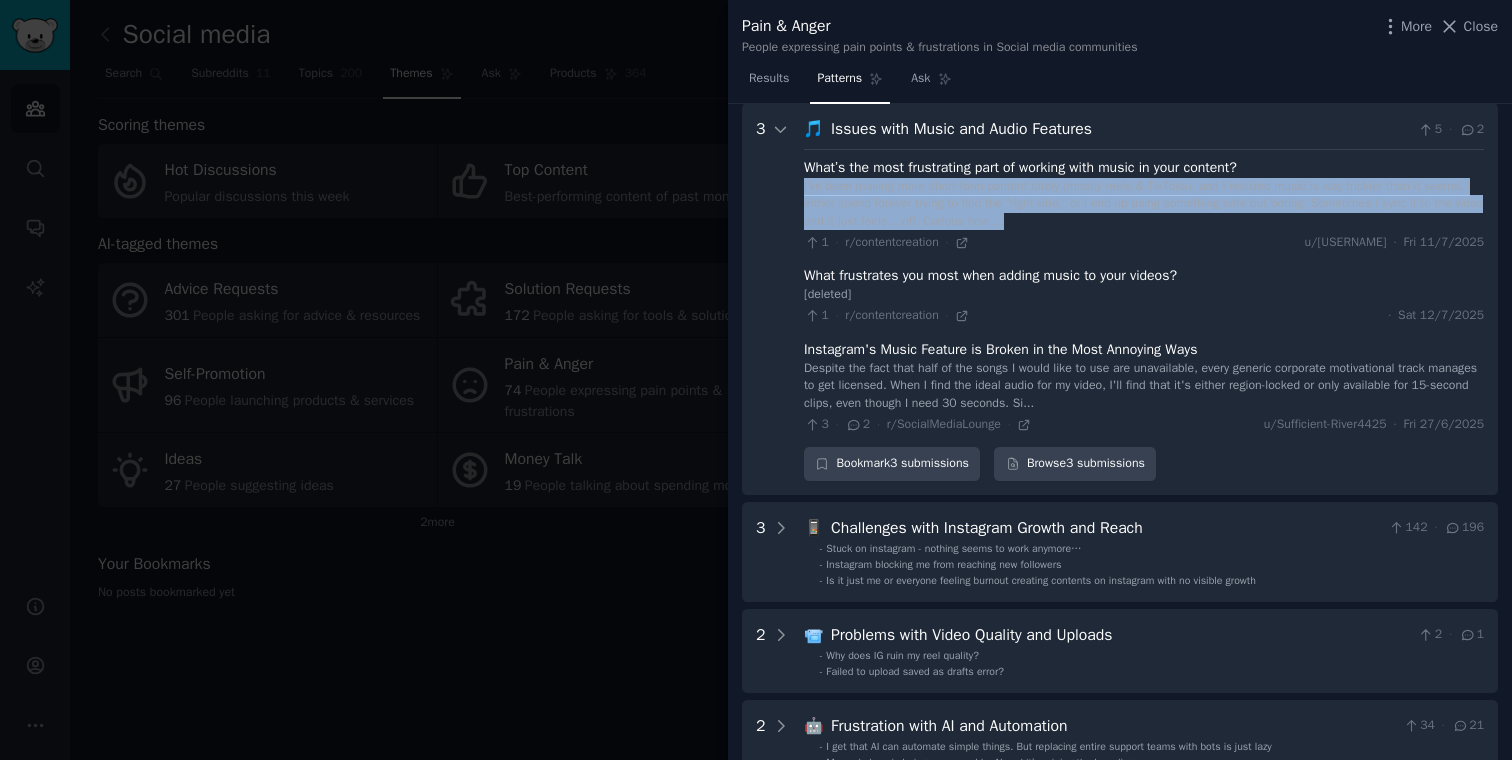 click on "I’ve been making more short-form content lately (mostly reels & TikToks), and I realized music is way trickier than it seems.
I either spend forever trying to find the “right vibe,” or I end up using something safe but boring. Sometimes I sync it to the video and it just feels... off.
Curious how ..." at bounding box center [1144, 204] 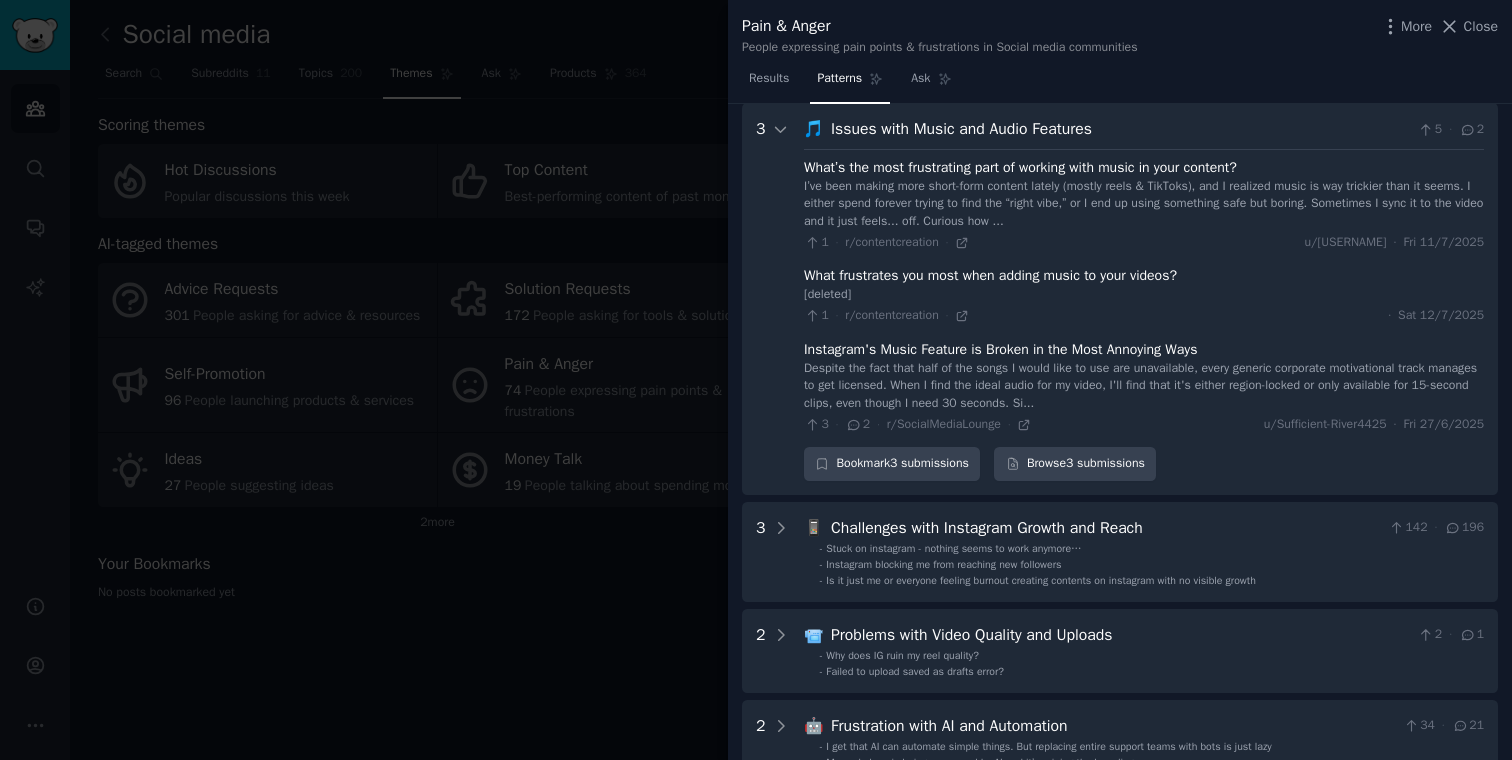 click on "I’ve been making more short-form content lately (mostly reels & TikToks), and I realized music is way trickier than it seems.
I either spend forever trying to find the “right vibe,” or I end up using something safe but boring. Sometimes I sync it to the video and it just feels... off.
Curious how ..." at bounding box center [1144, 204] 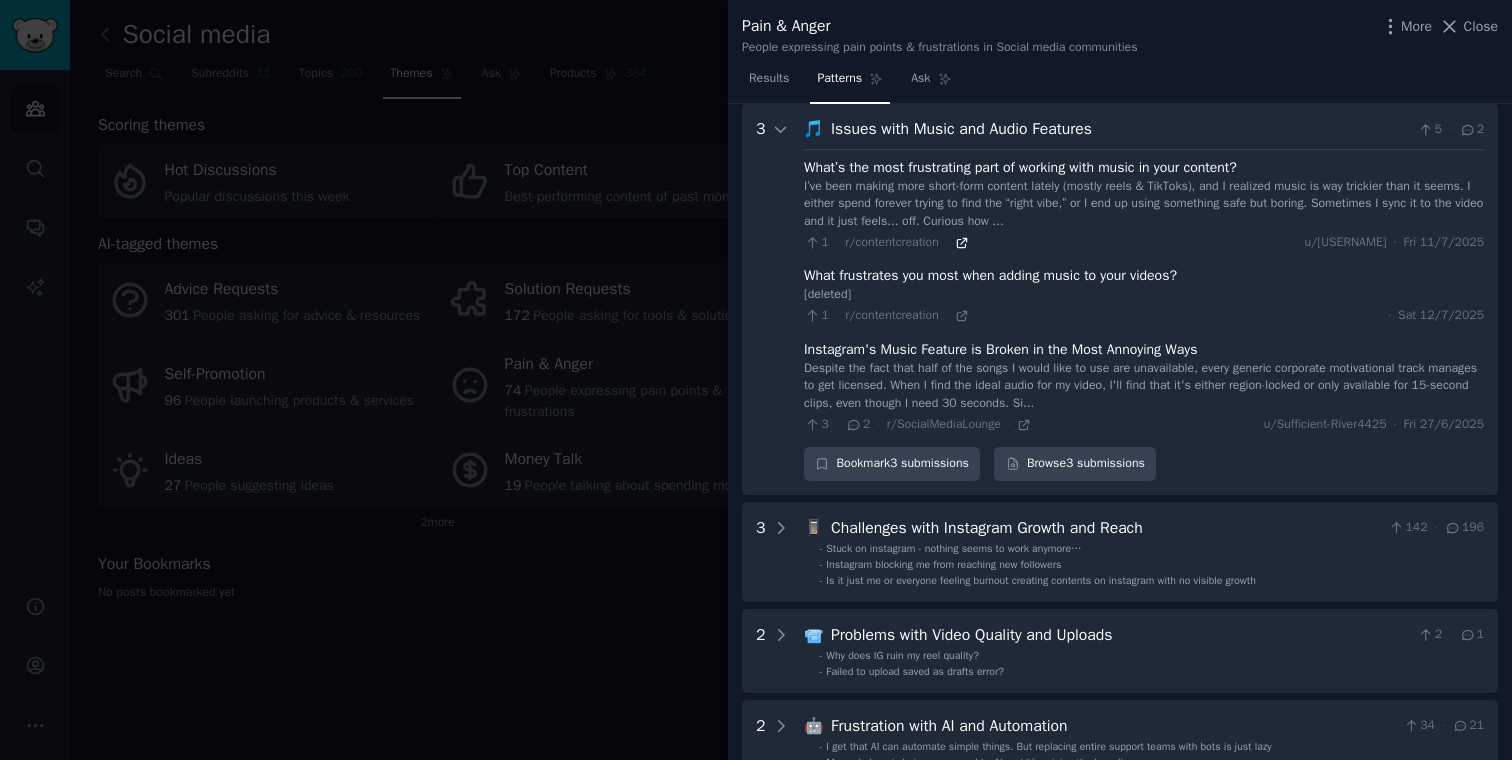 click 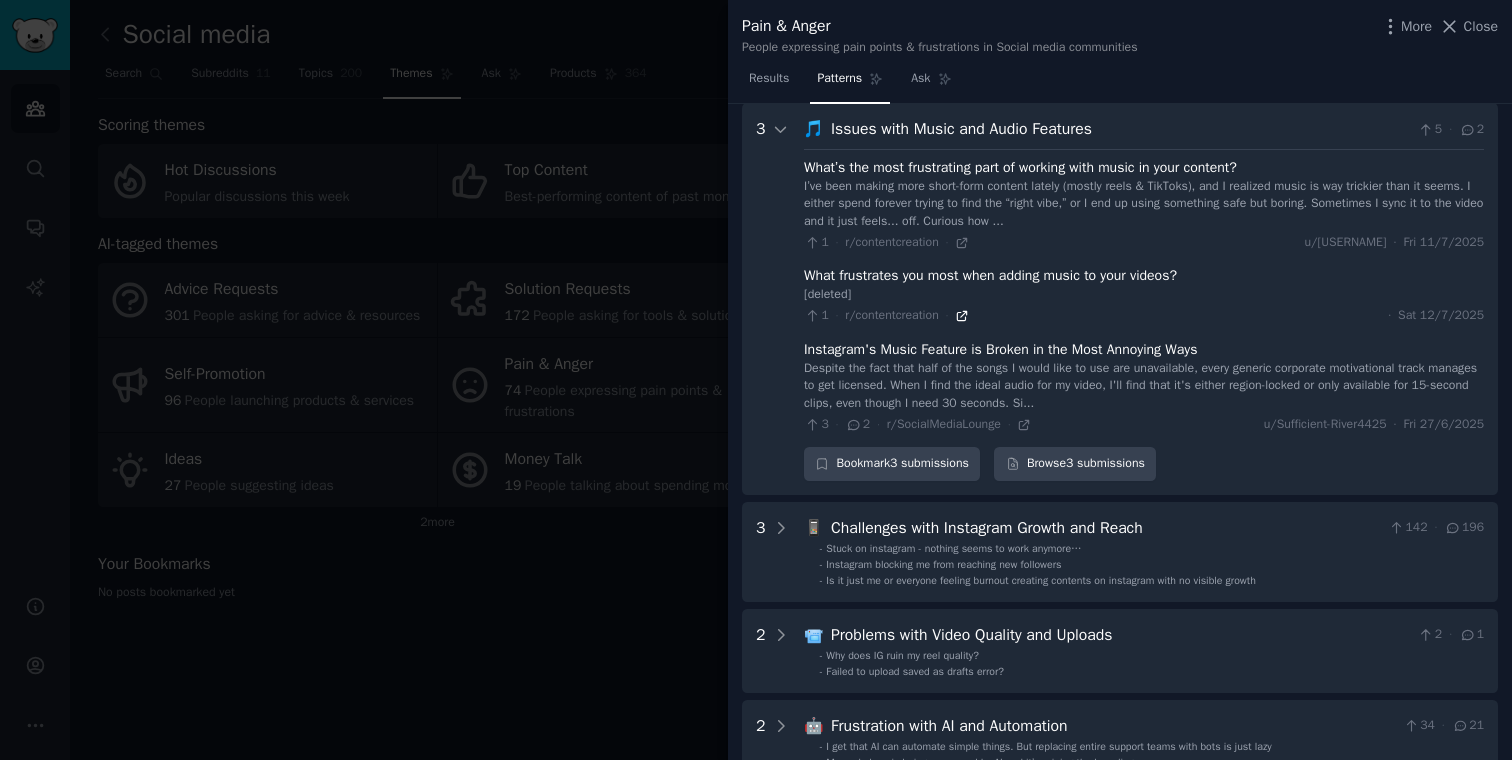 click 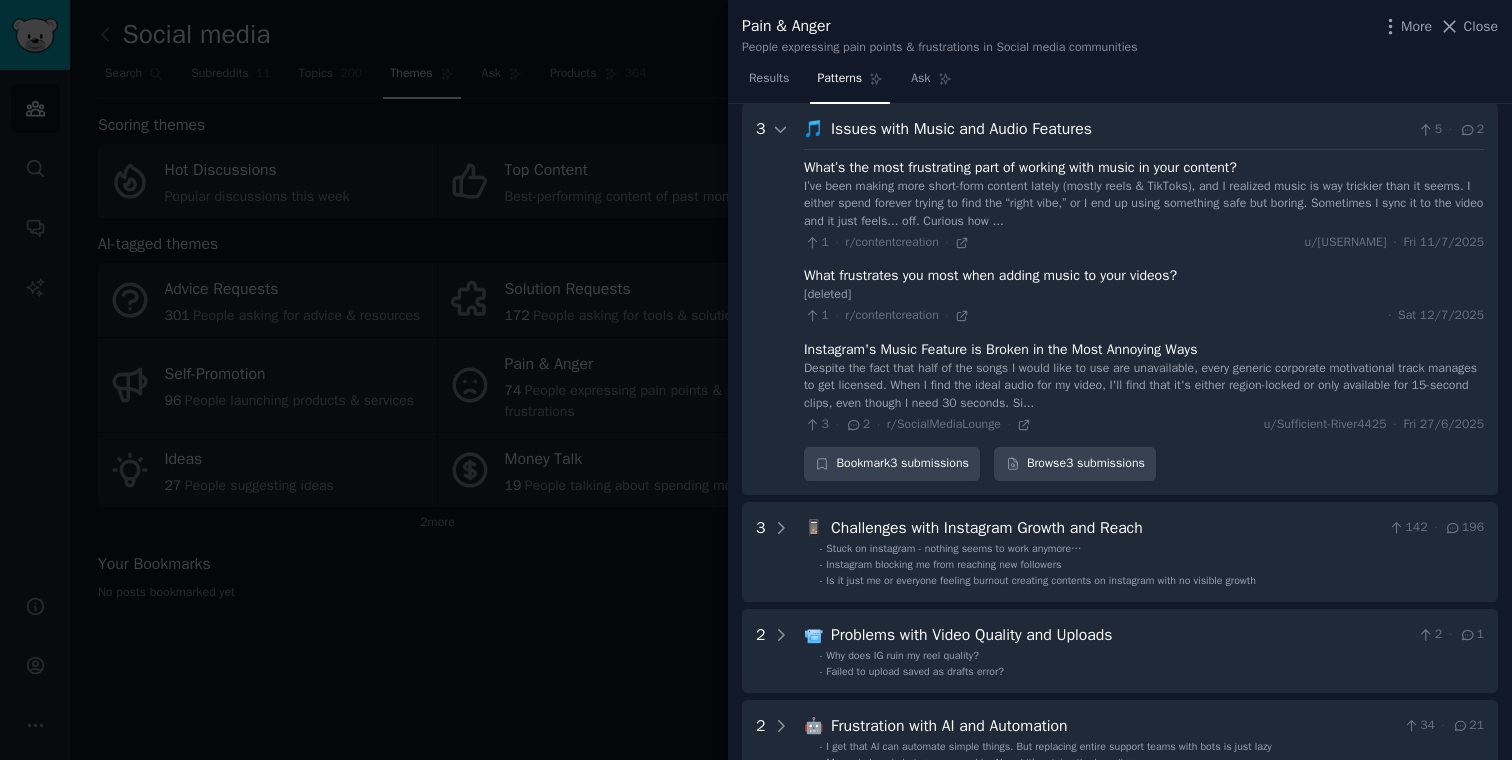 click on "[NUMBER] · [NUMBER] · r/[COMMUNITY]" at bounding box center [918, 425] 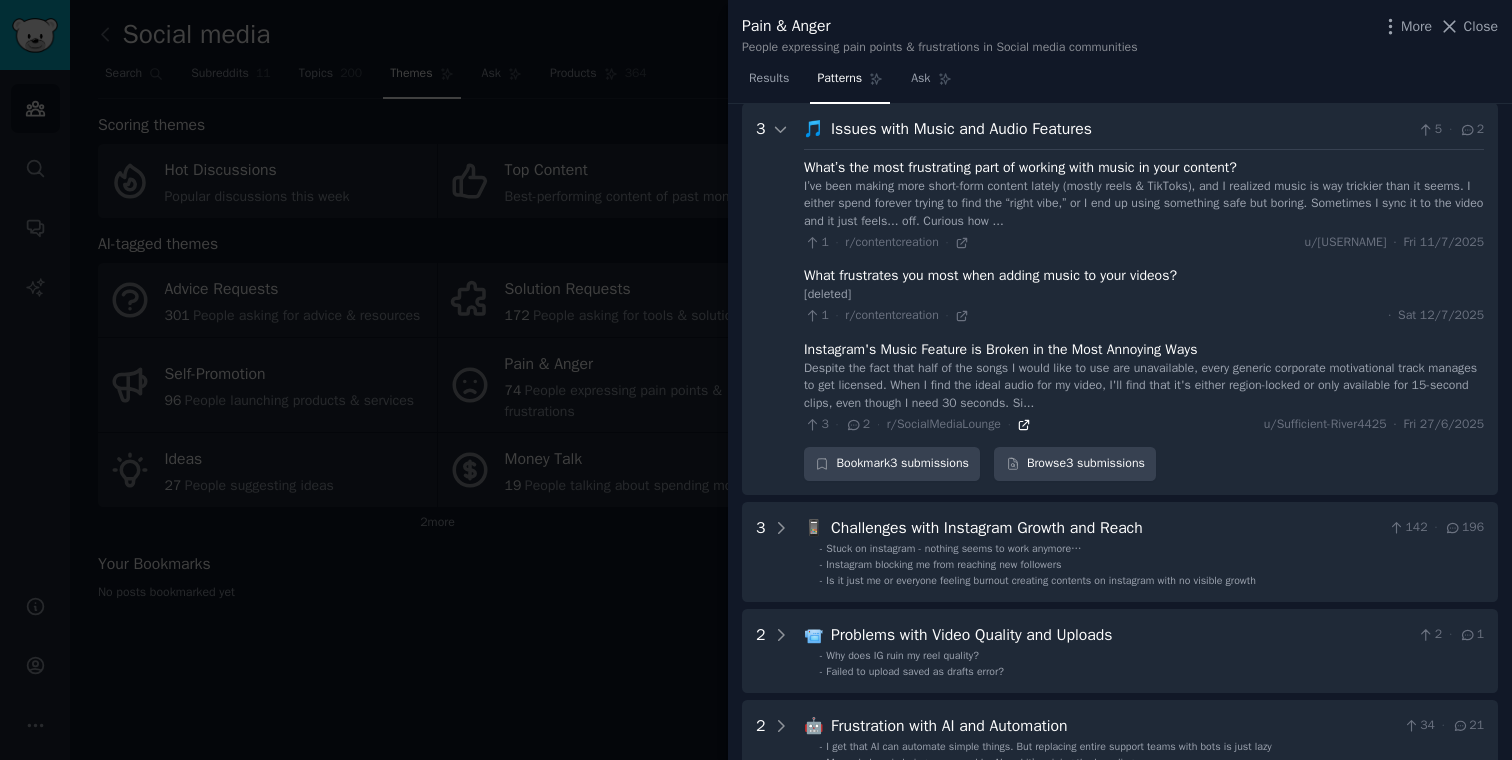 click 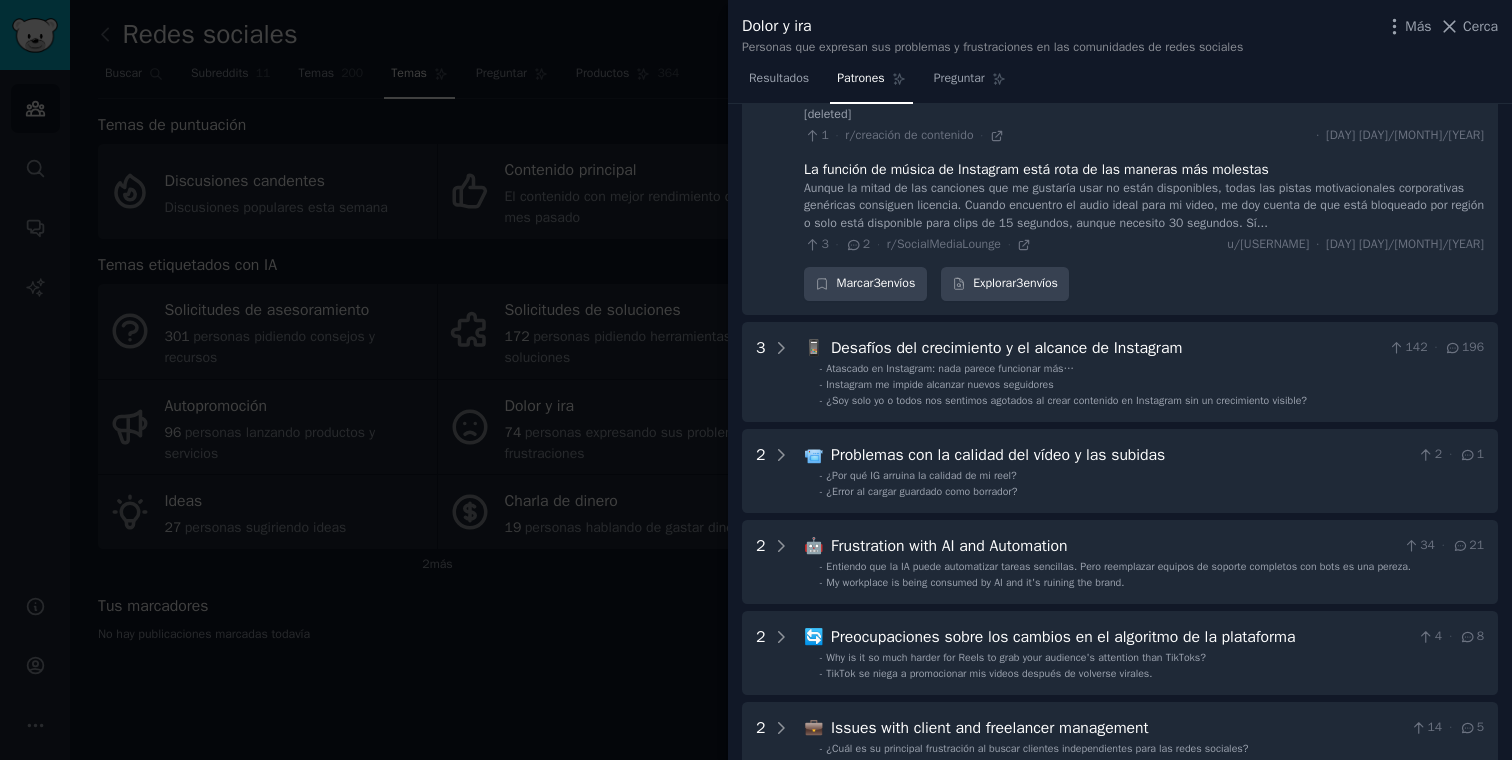 scroll, scrollTop: 1090, scrollLeft: 0, axis: vertical 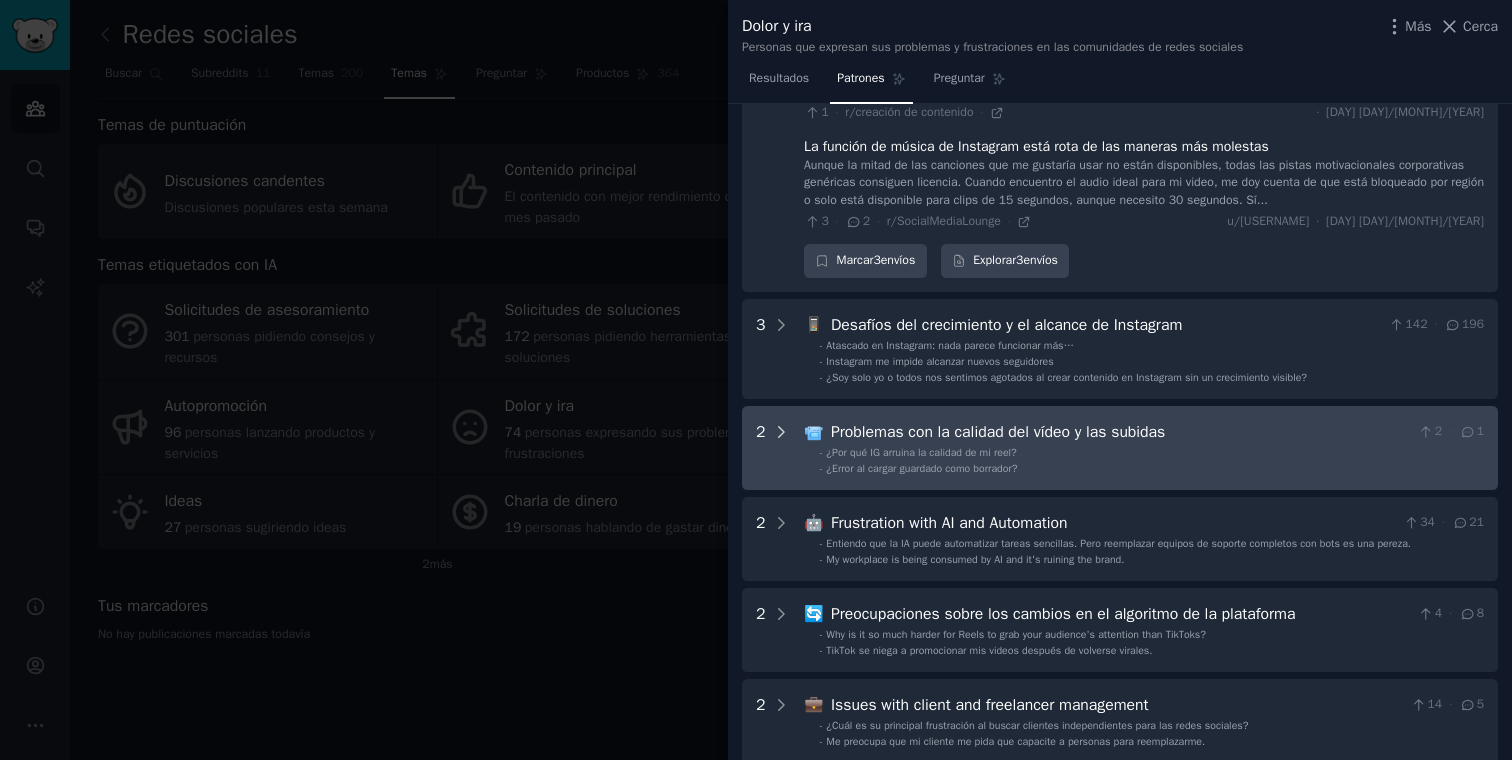 click 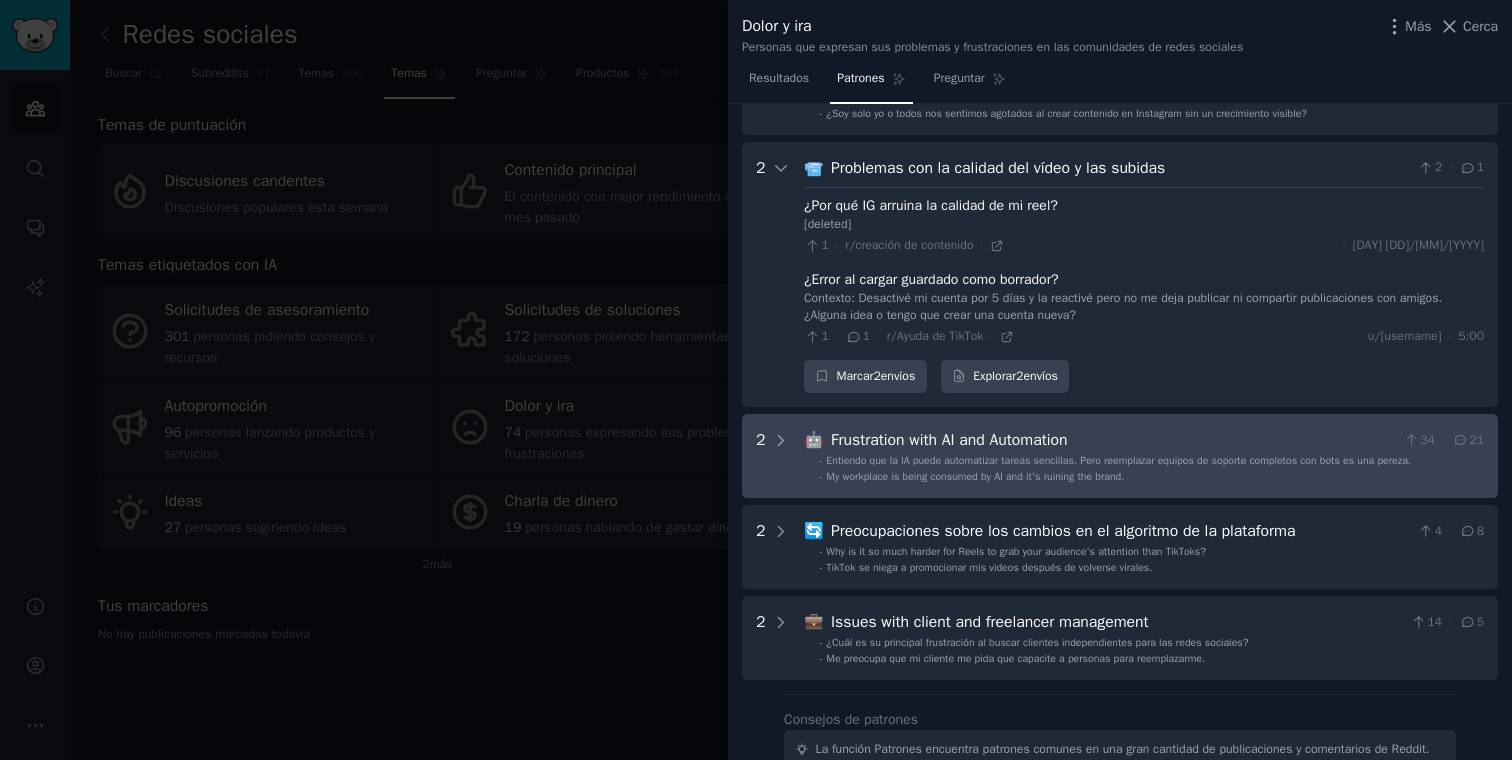scroll, scrollTop: 1367, scrollLeft: 0, axis: vertical 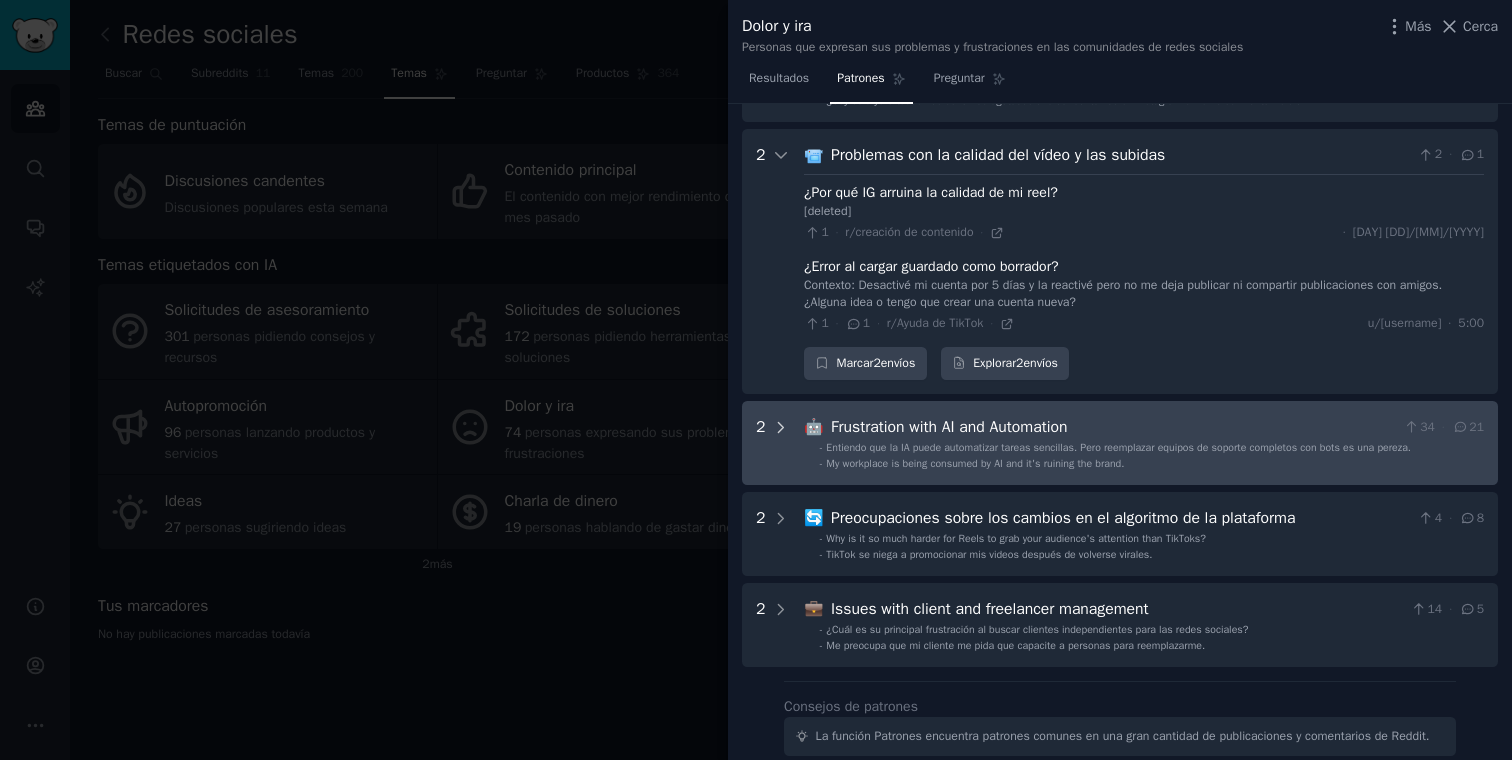 click 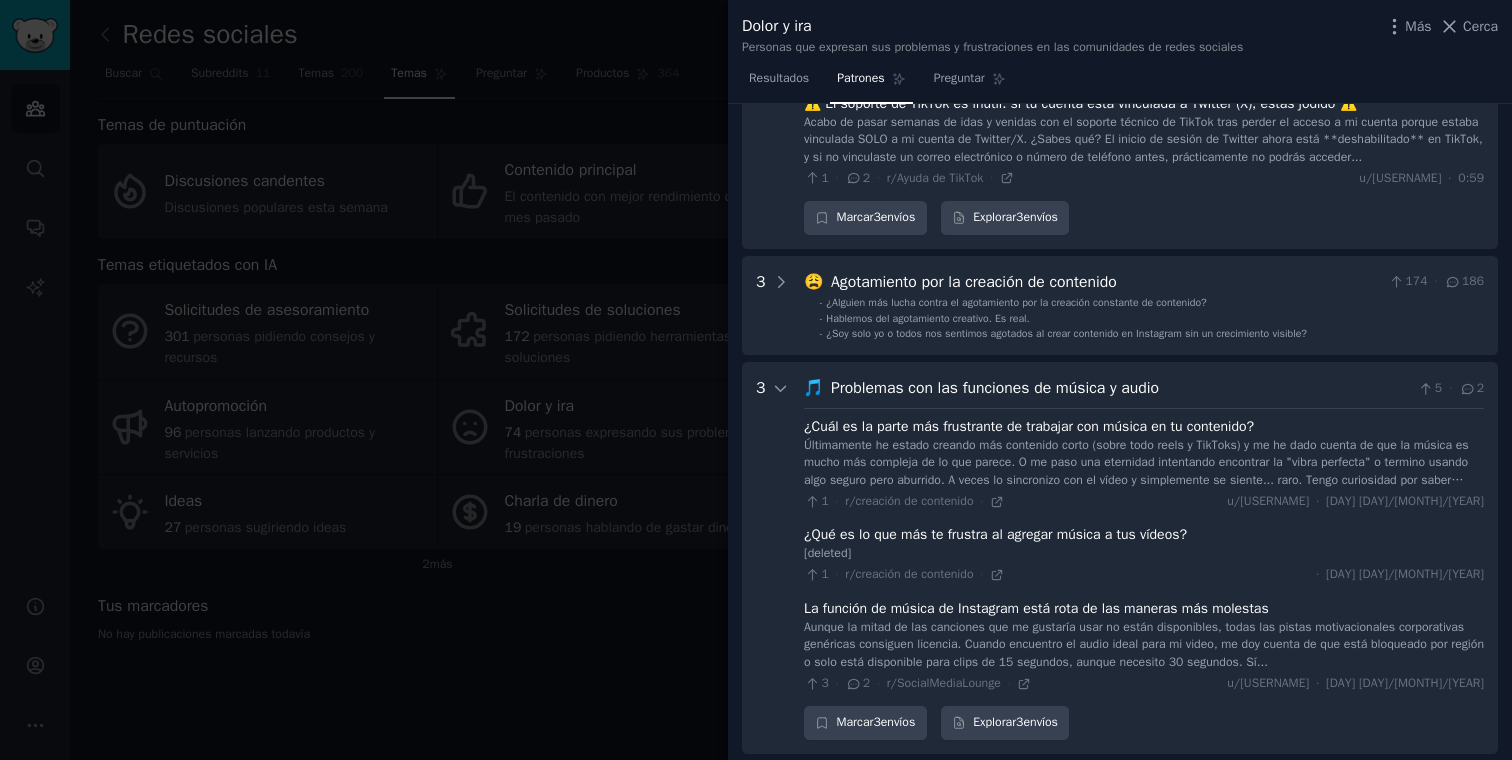 scroll, scrollTop: 624, scrollLeft: 0, axis: vertical 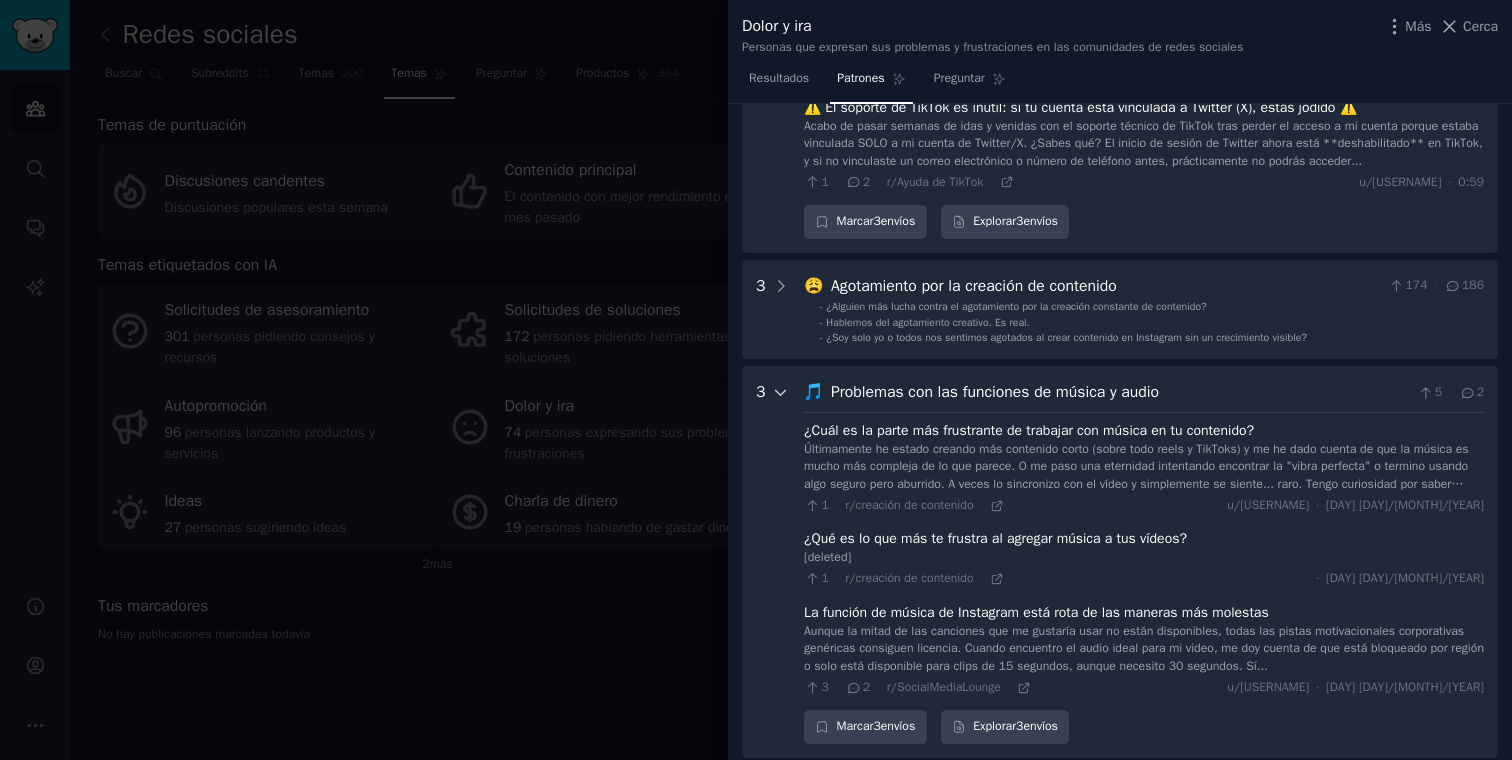 click 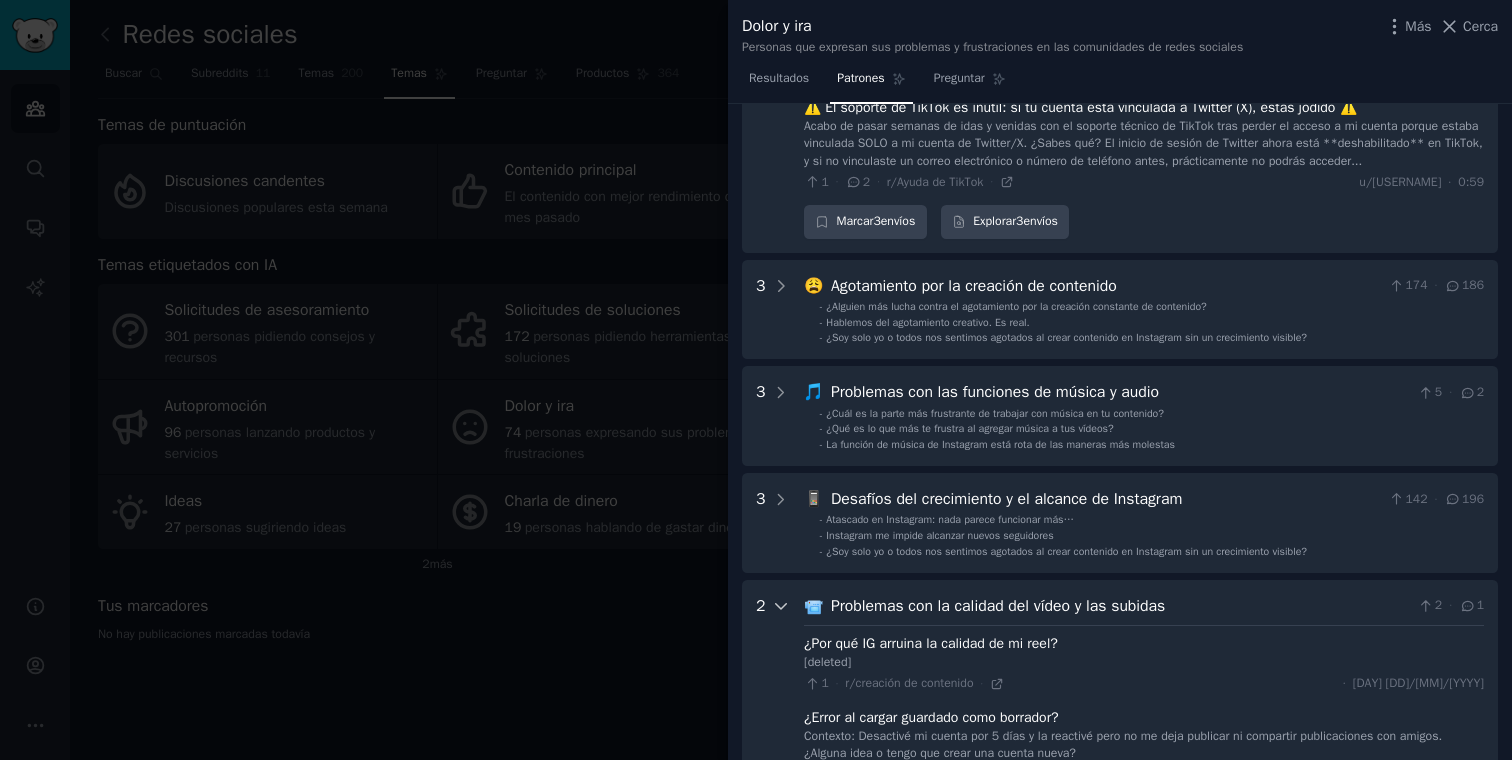 click 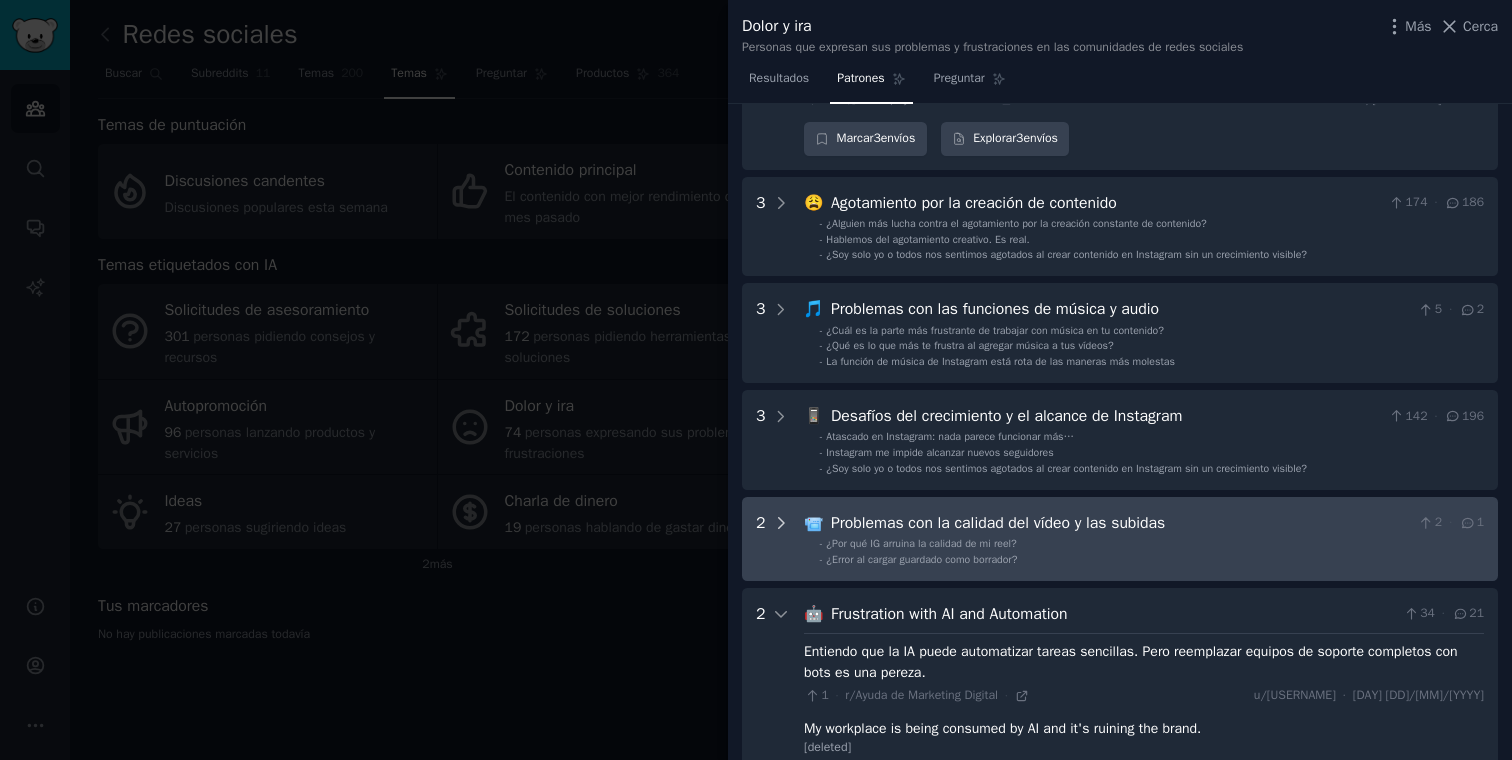 scroll, scrollTop: 712, scrollLeft: 0, axis: vertical 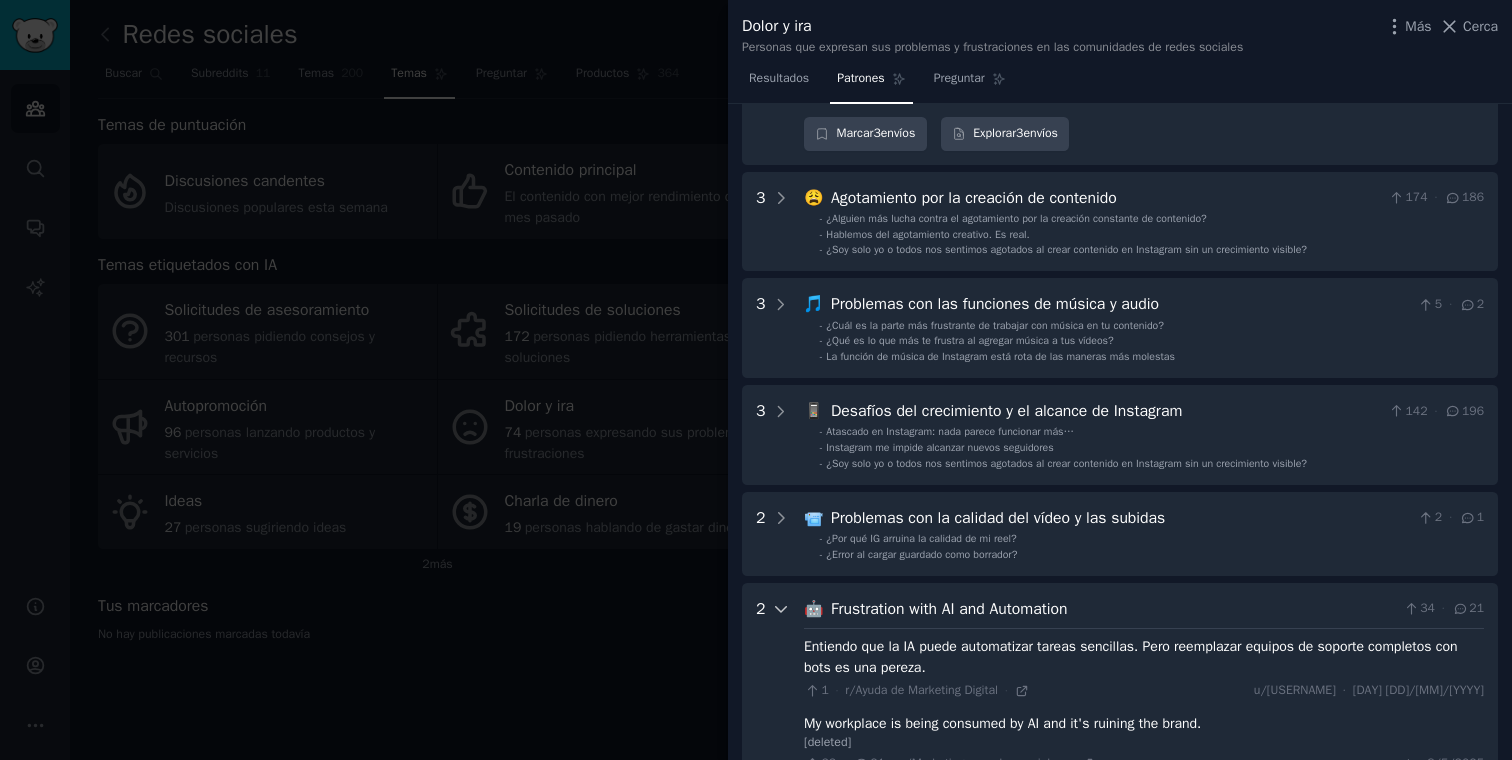 click 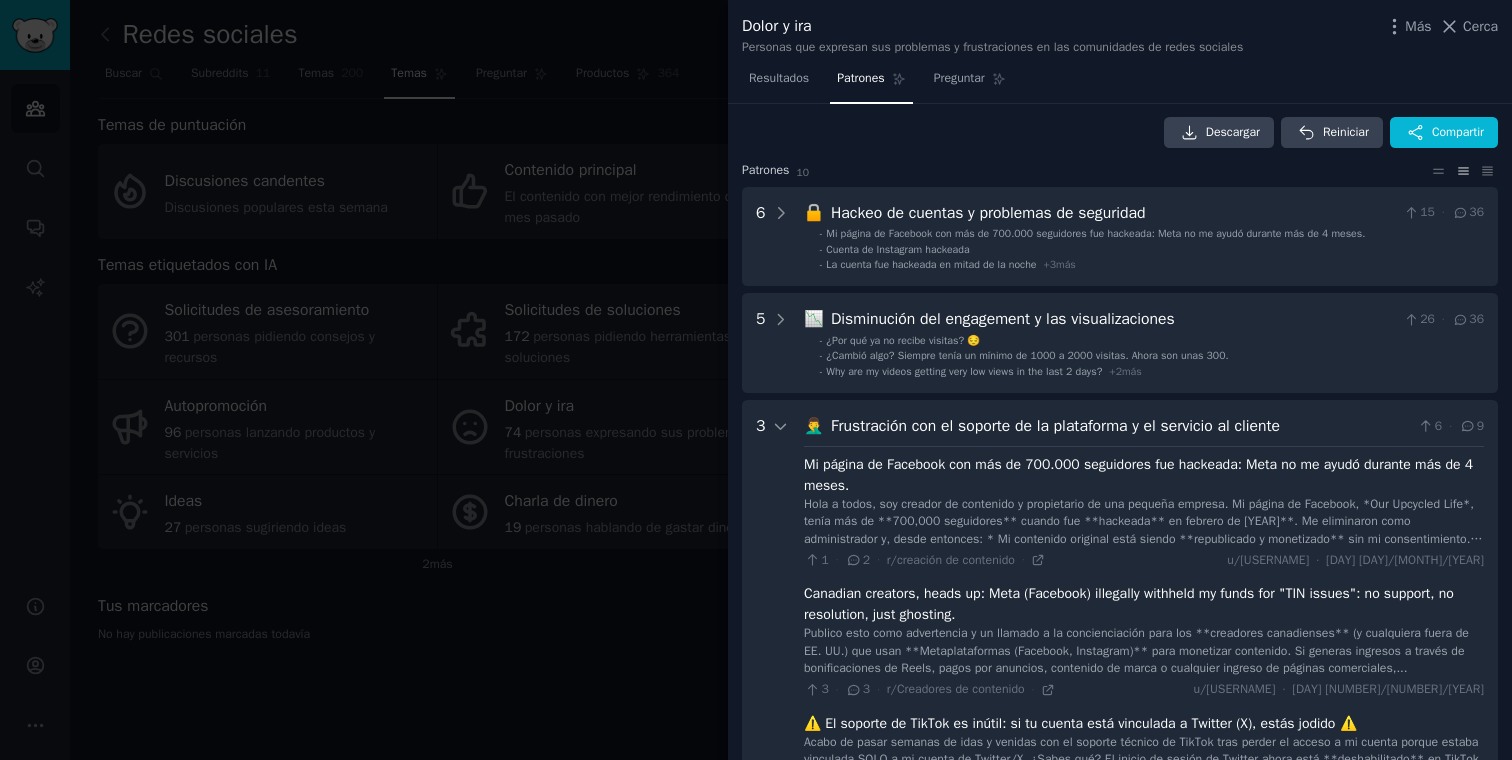scroll, scrollTop: 0, scrollLeft: 0, axis: both 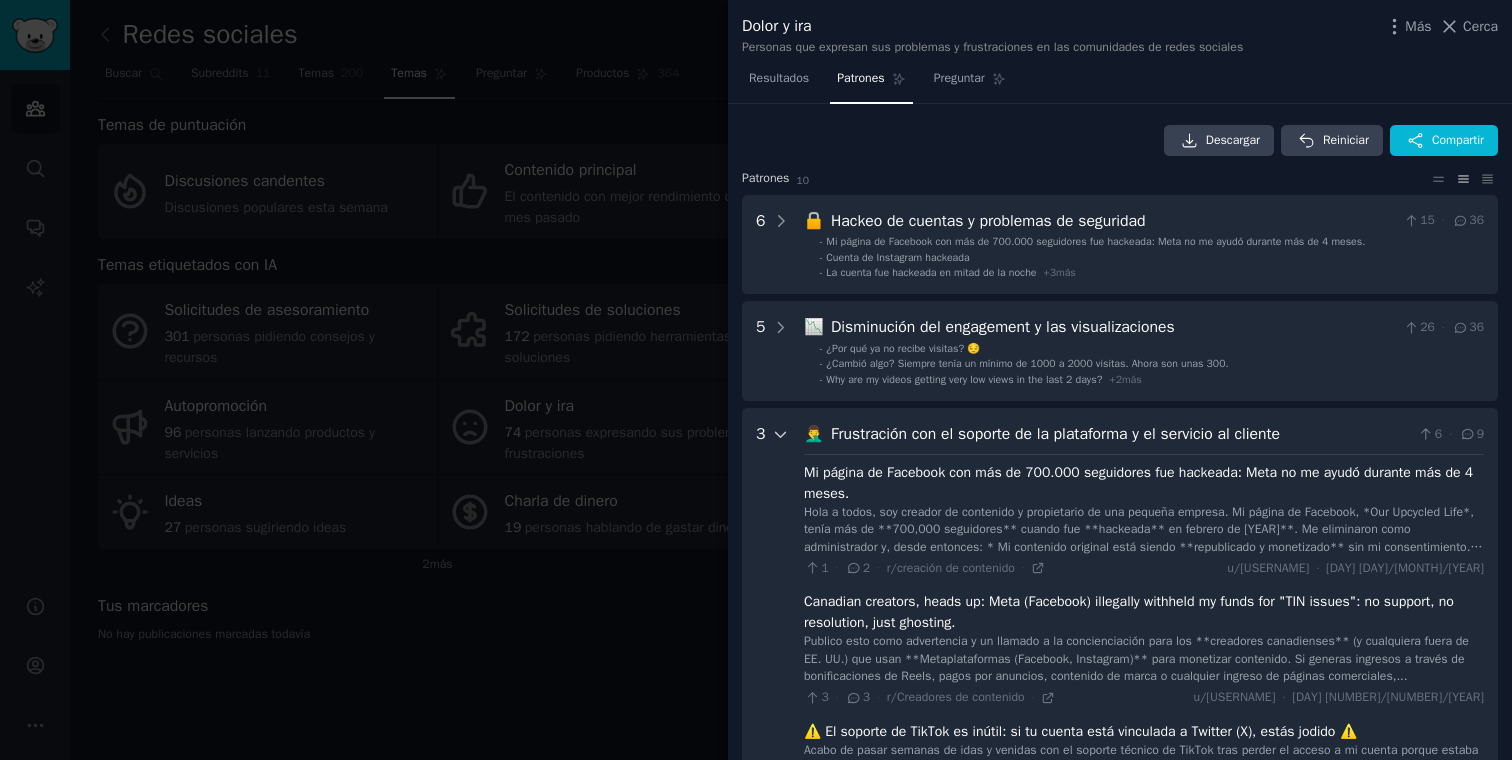 click 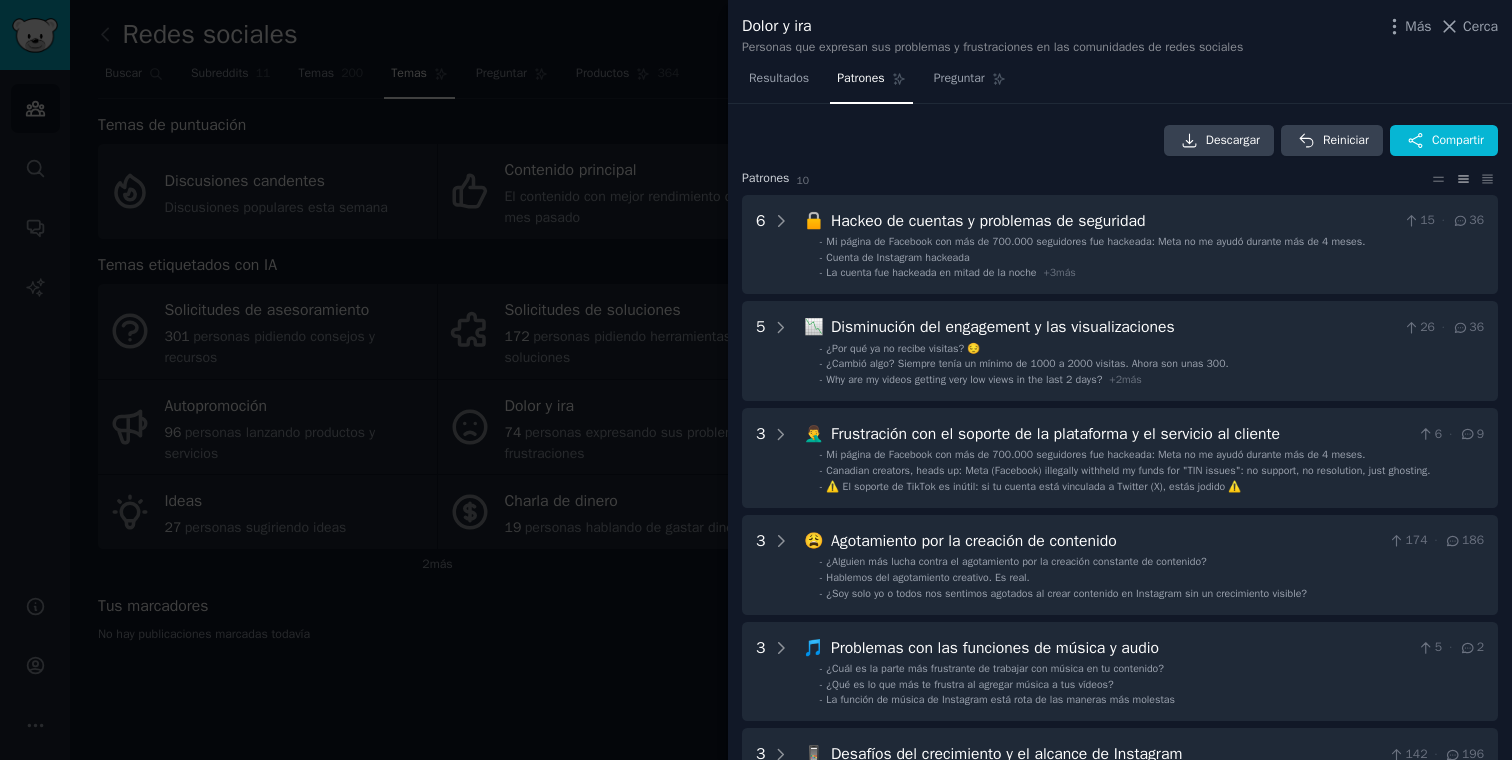 click at bounding box center [756, 380] 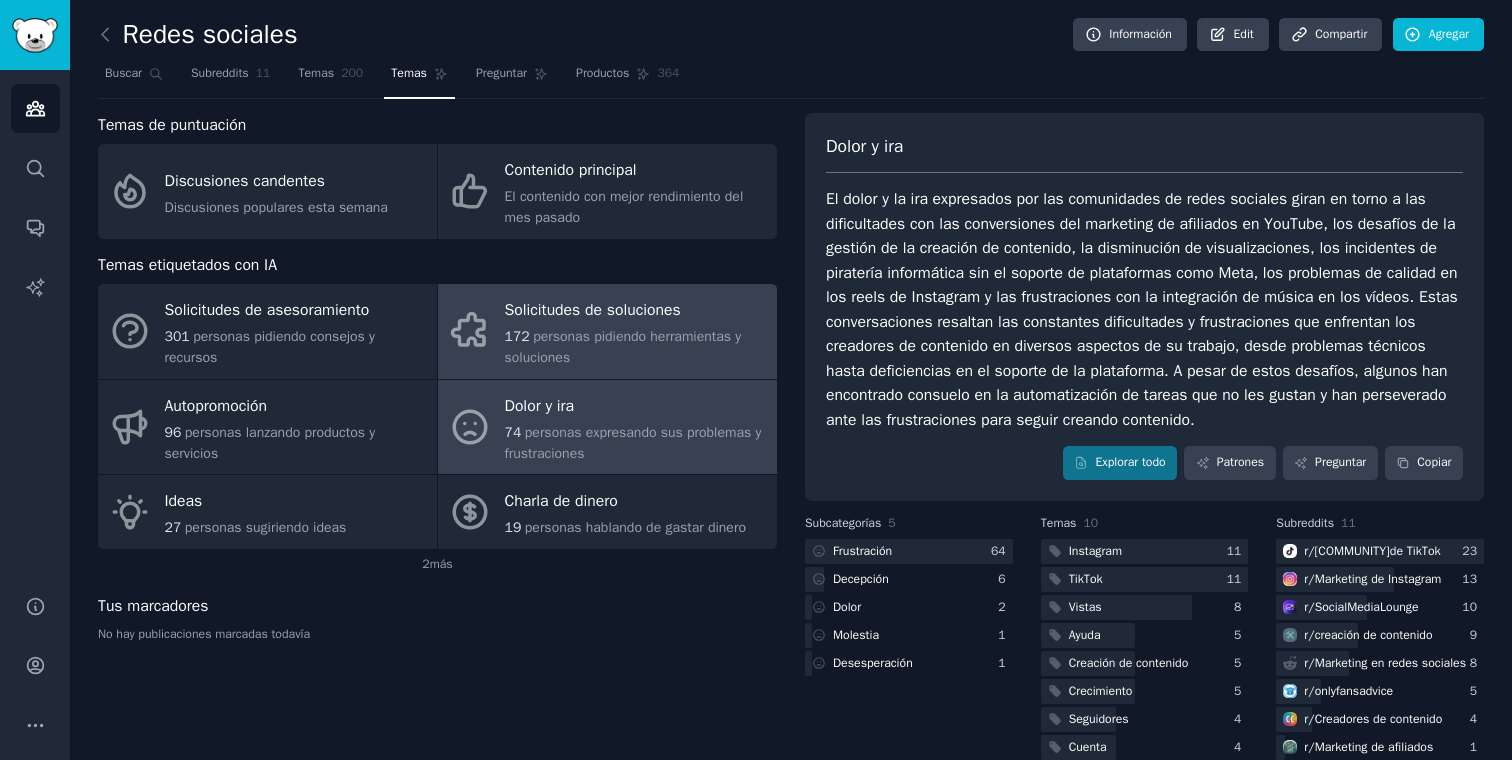 click on "personas pidiendo herramientas y soluciones" at bounding box center [623, 347] 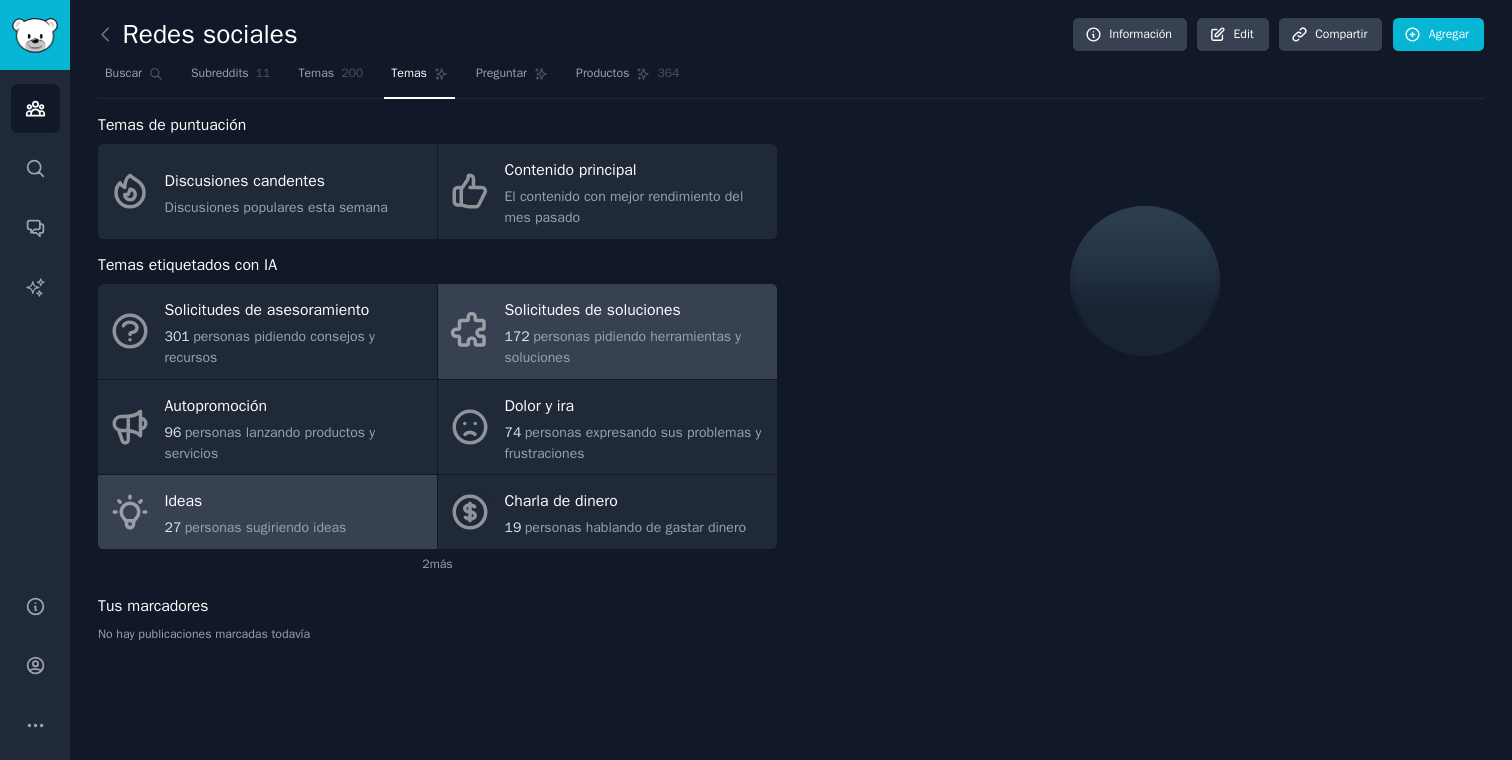click on "Ideas 27  personas sugiriendo ideas" at bounding box center (267, 512) 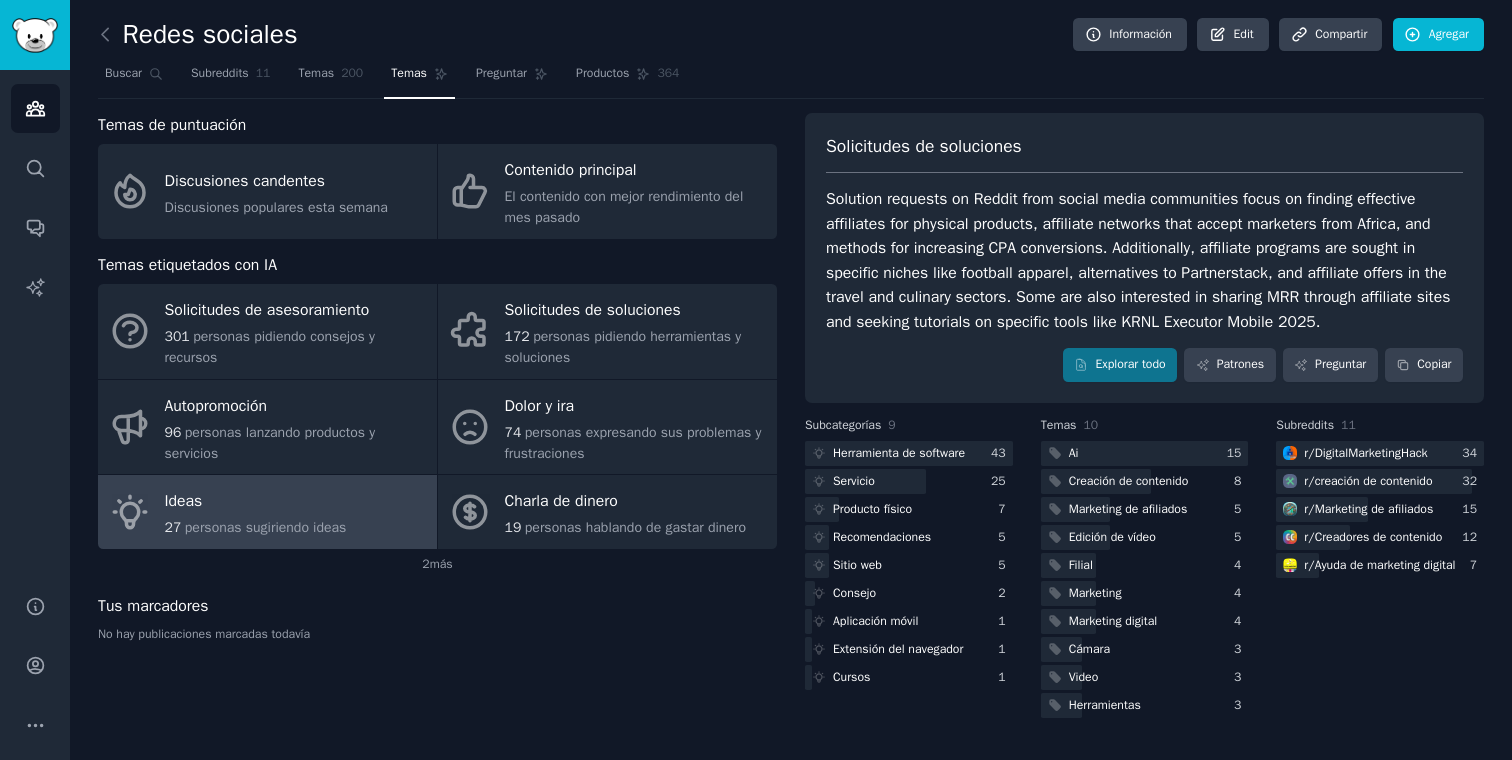 click on "Solicitudes de soluciones Las solicitudes de soluciones en Reddit de las comunidades de redes sociales se centran en encontrar afiliados eficaces para productos físicos, redes de afiliados que acepten profesionales del marketing de África y métodos para aumentar las conversiones de CPA. Además, se buscan programas de afiliados en nichos específicos como ropa de fútbol, alternativas a Partnerstack y ofertas de afiliados en el sector de viajes y cocina. Algunos también están interesados en compartir MRR a través de sitios de afiliados y en buscar tutoriales sobre herramientas específicas como KRNL Executor Mobile 2025. Explorar todo Patrones Preguntar Copiar" at bounding box center [1144, 258] 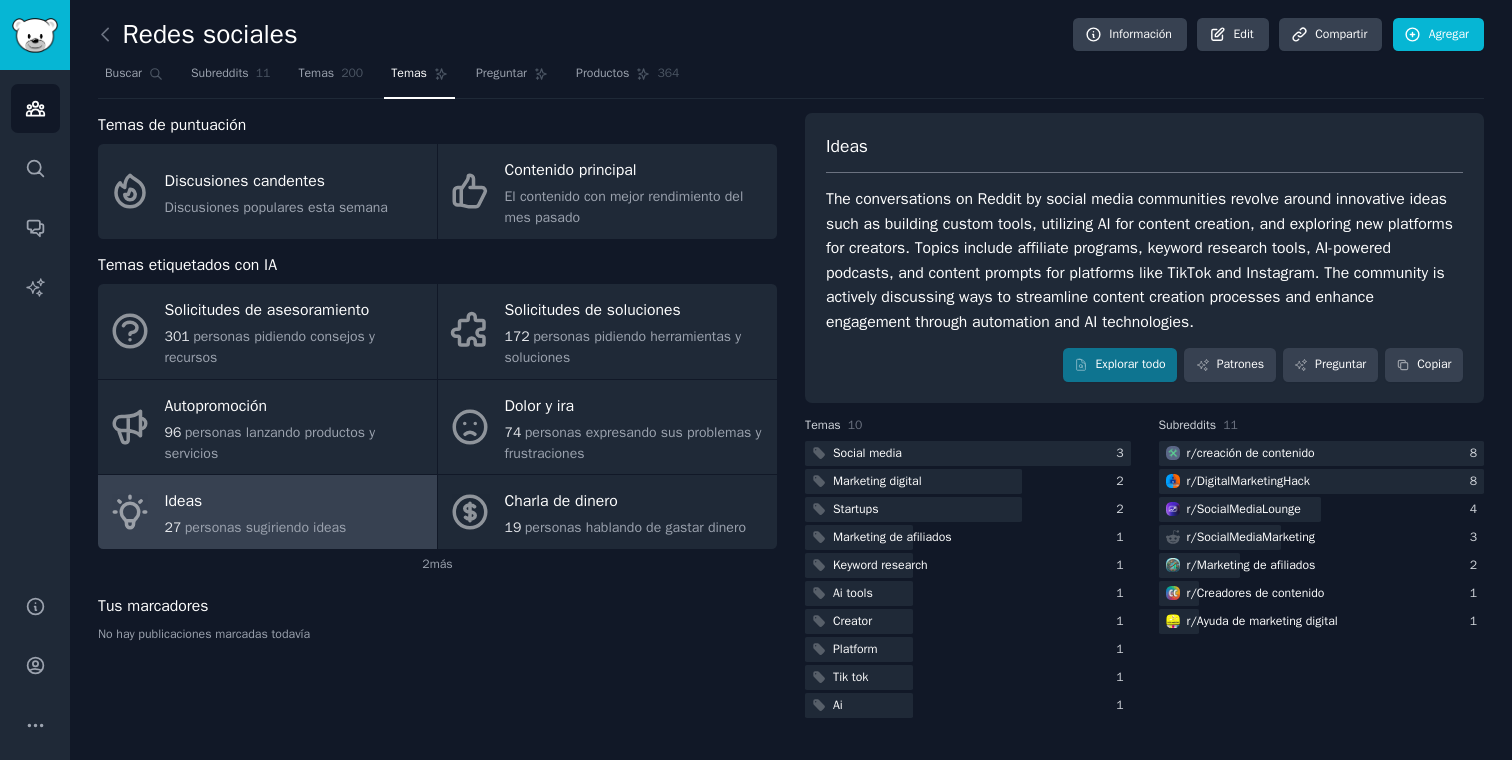 click on "Subreddits" at bounding box center [1188, 425] 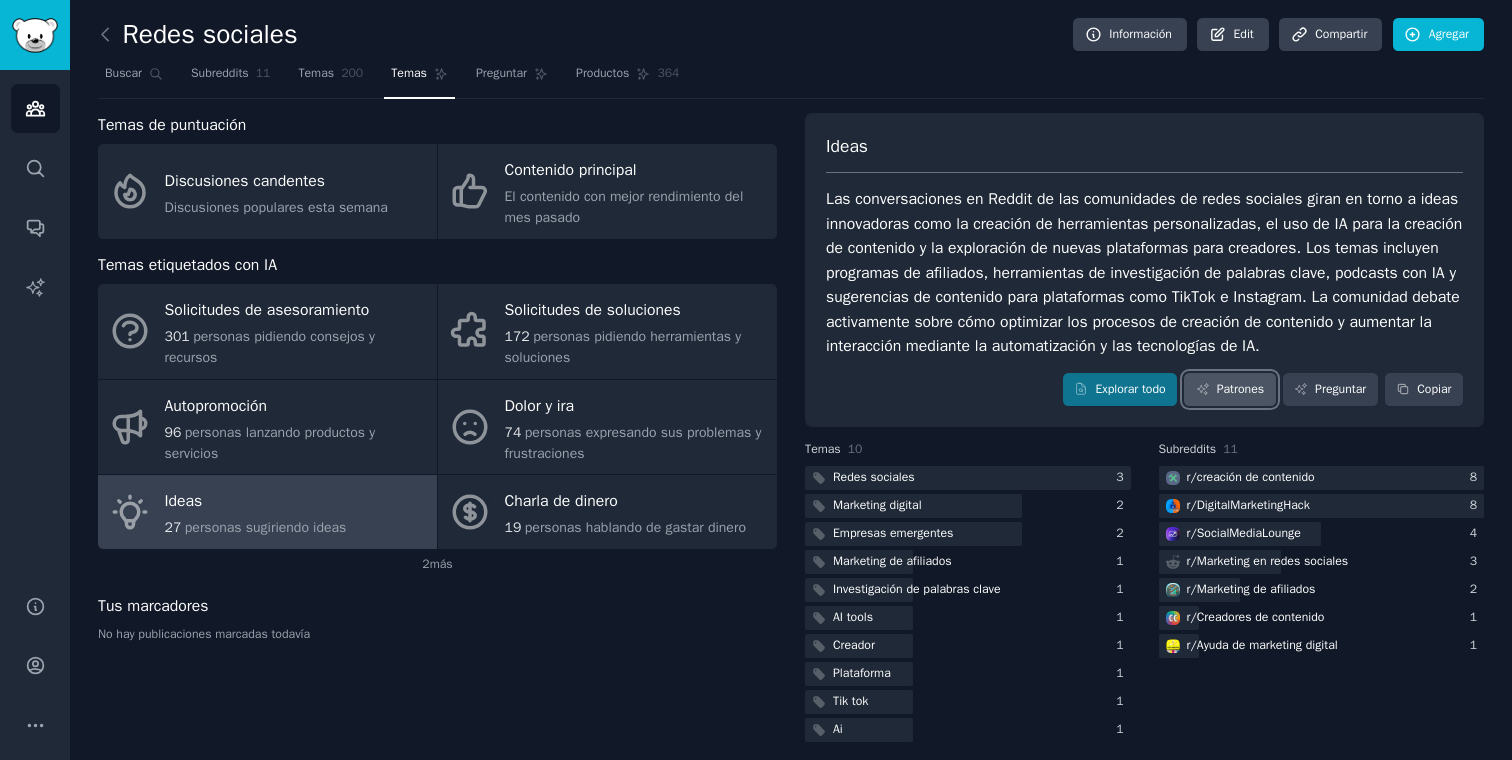 click on "Patrones" at bounding box center [1240, 389] 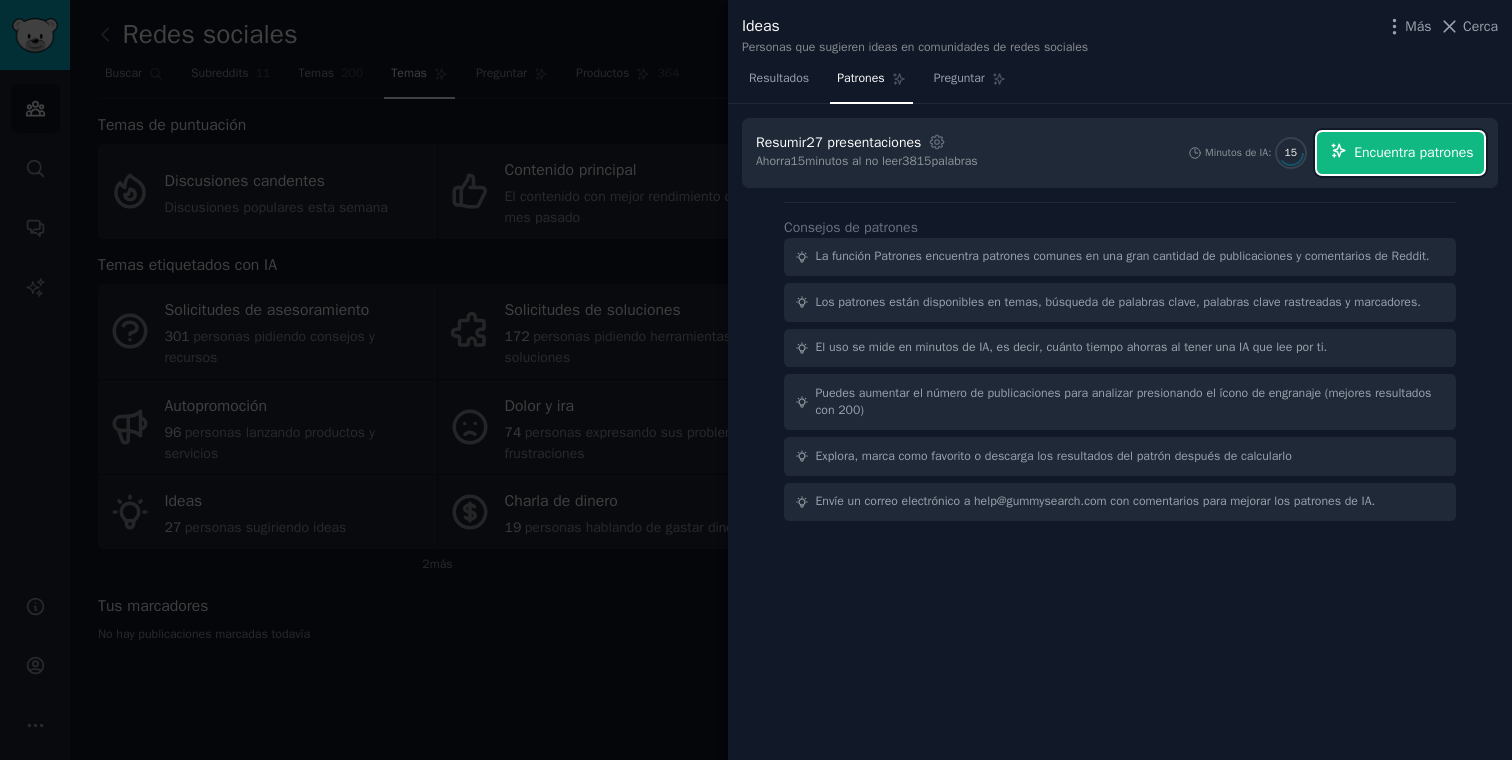 click on "Encuentra patrones" at bounding box center [1413, 152] 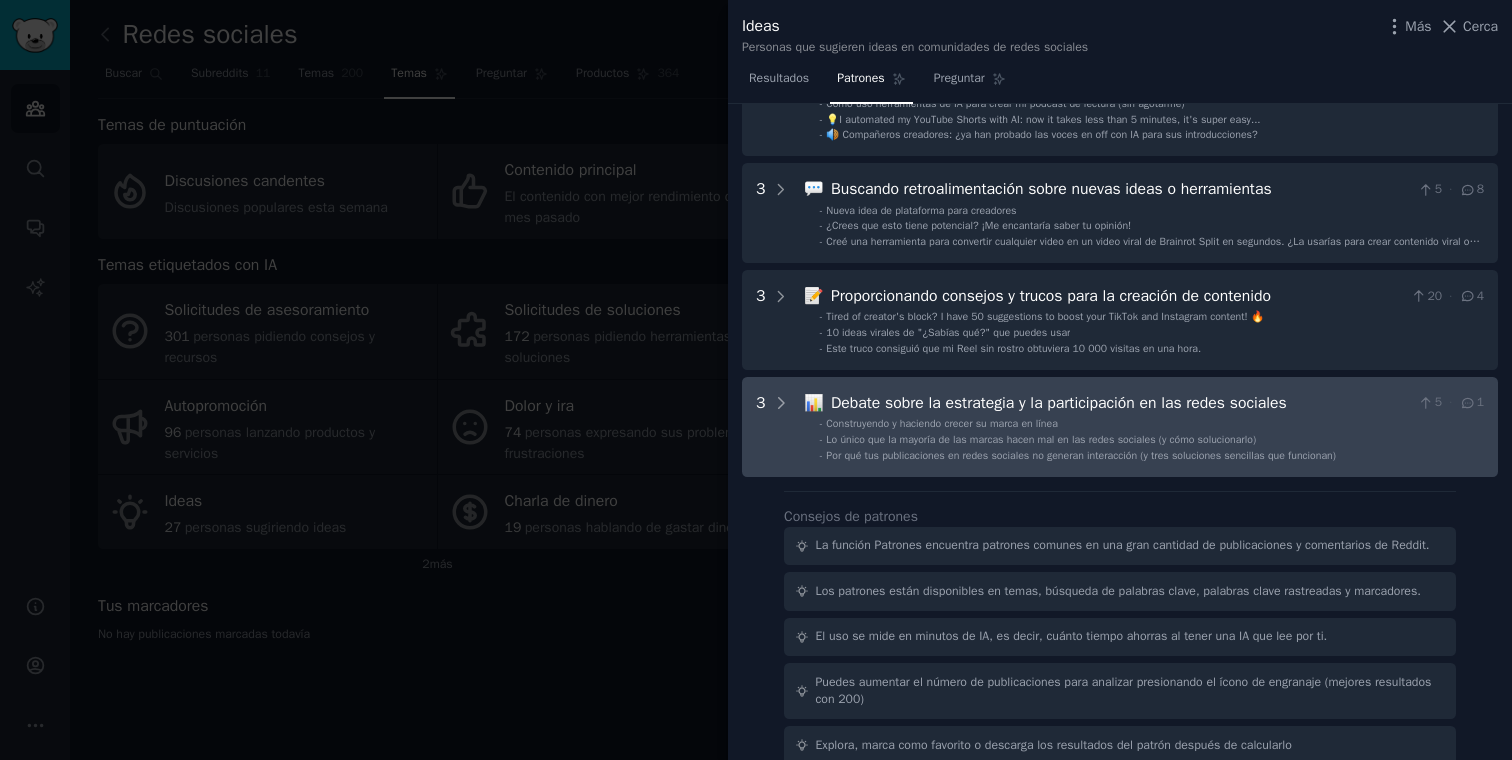 scroll, scrollTop: 38, scrollLeft: 0, axis: vertical 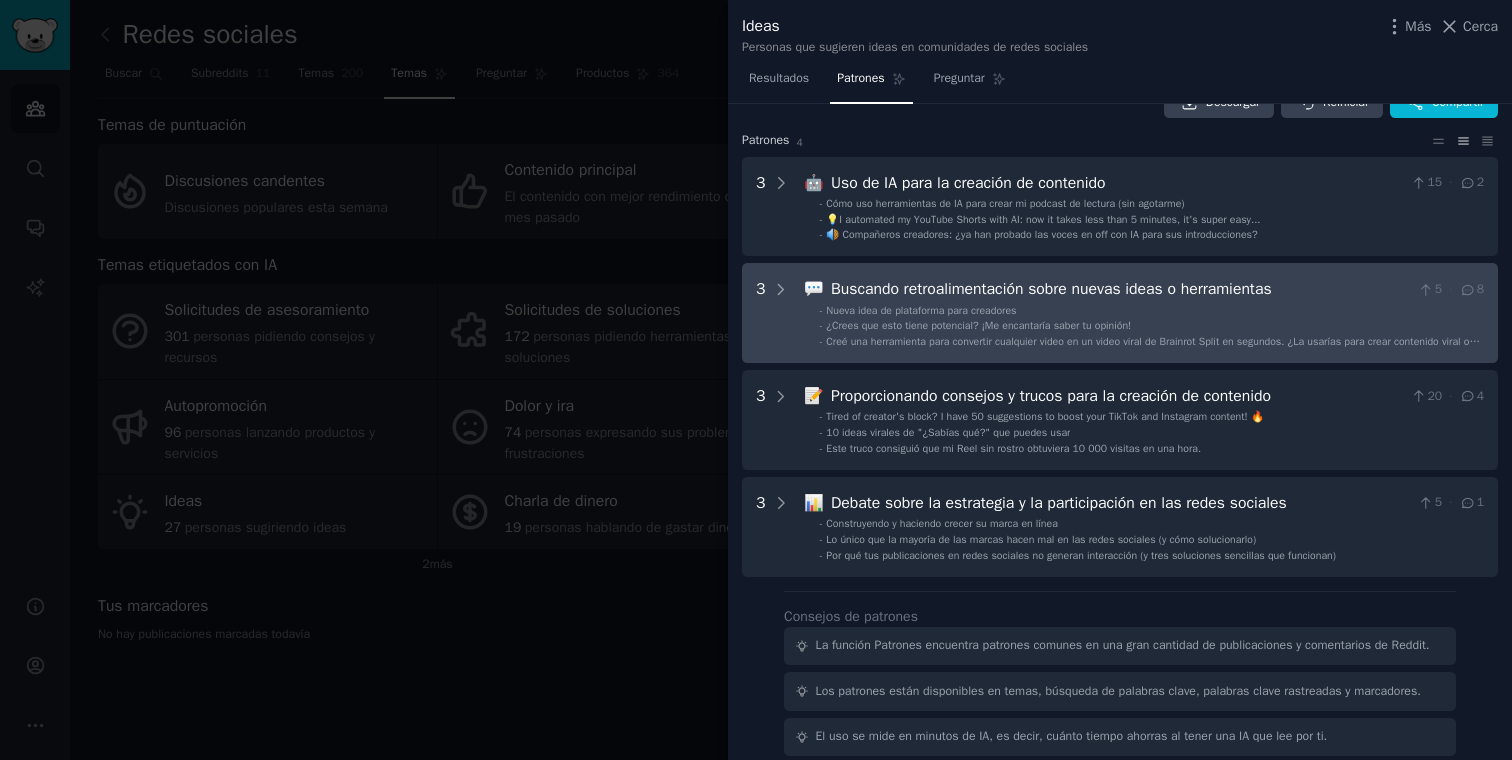 click on "3" at bounding box center (773, 313) 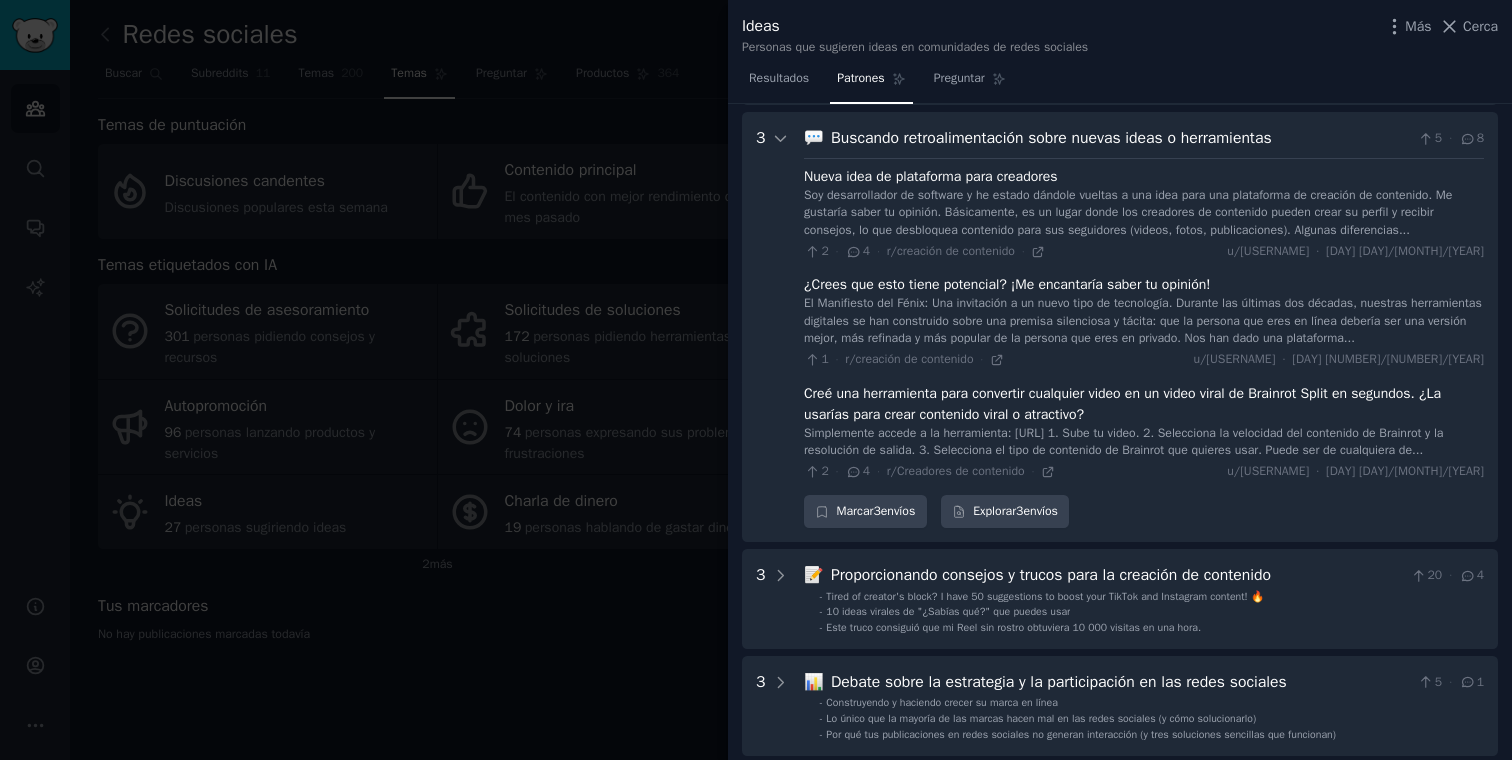 scroll, scrollTop: 198, scrollLeft: 0, axis: vertical 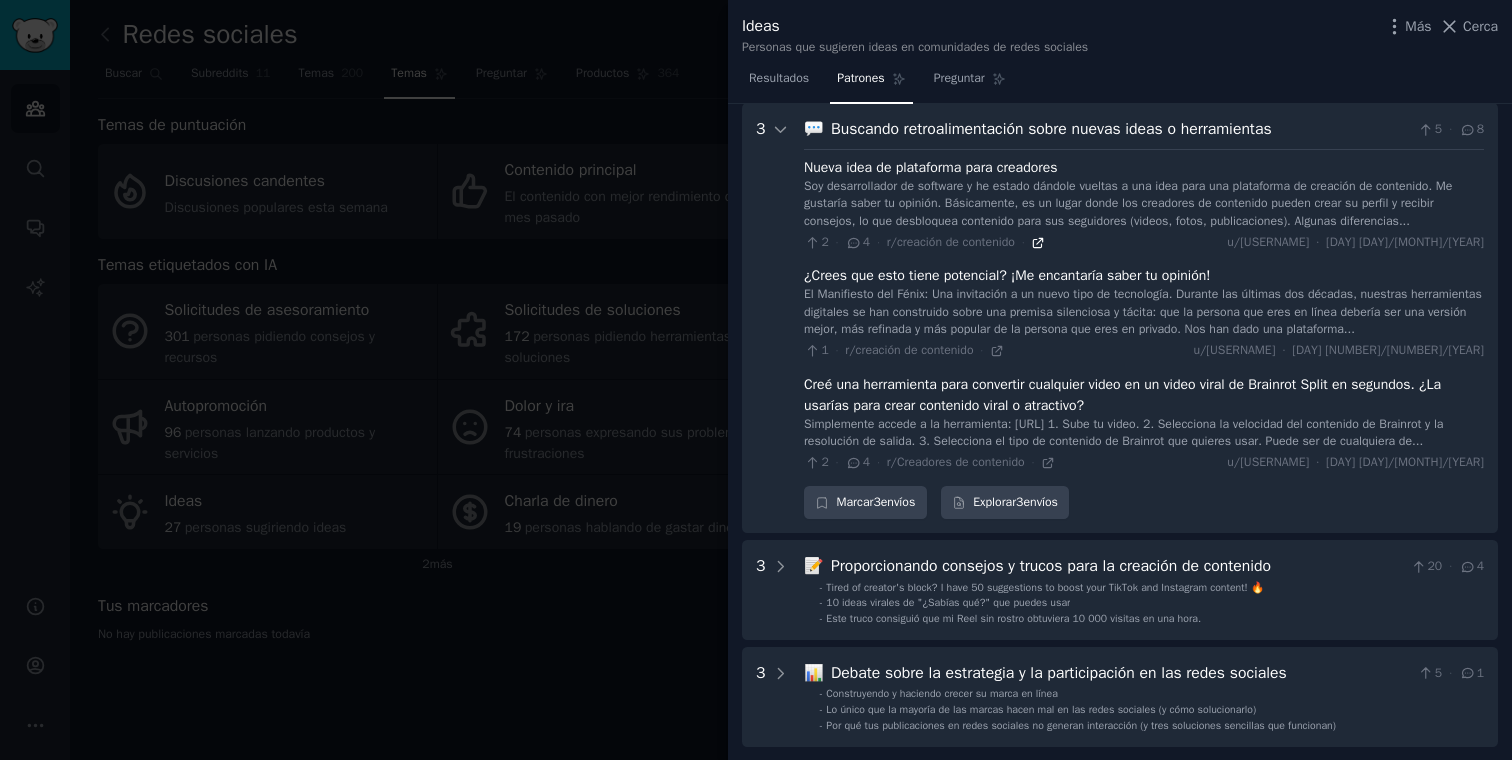 click 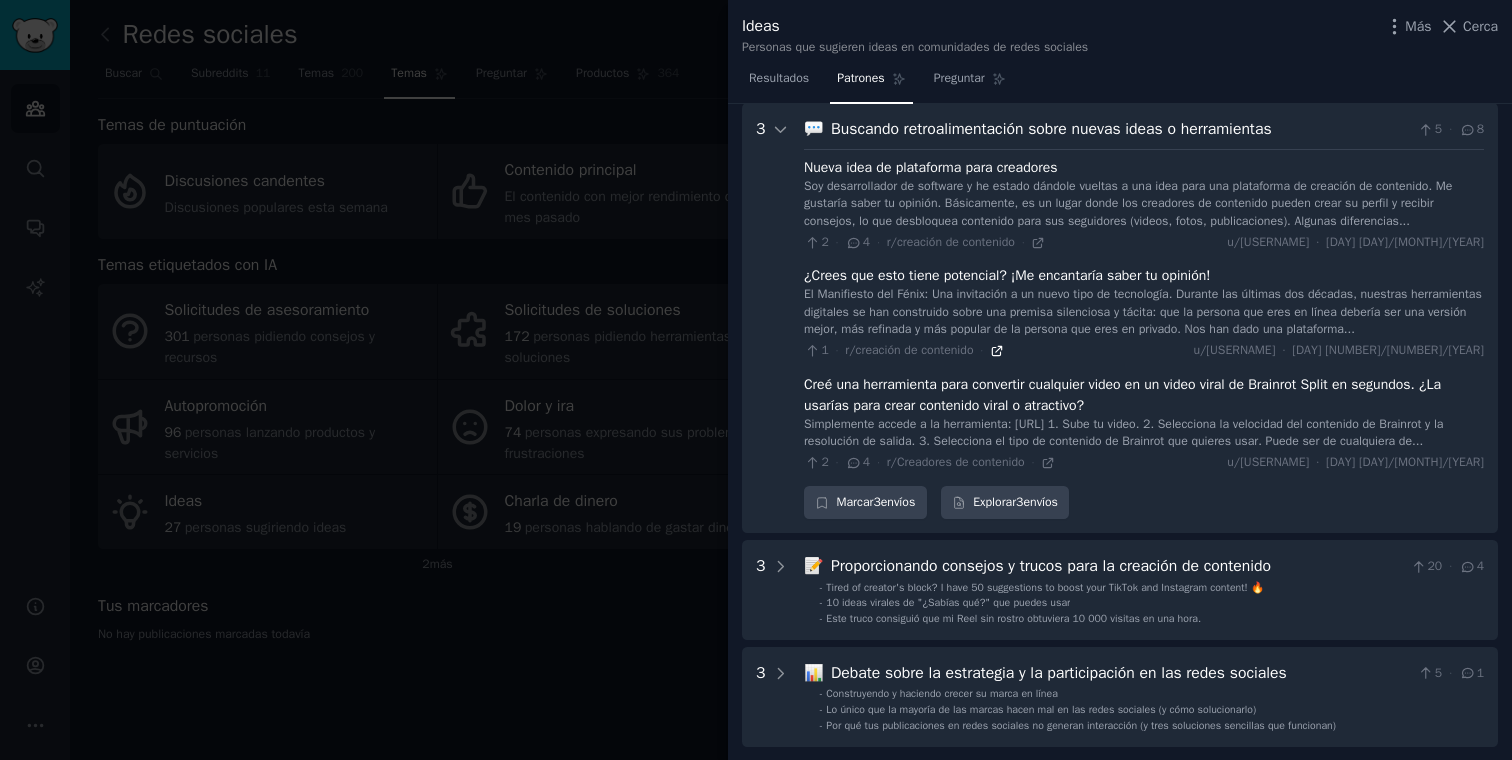 click 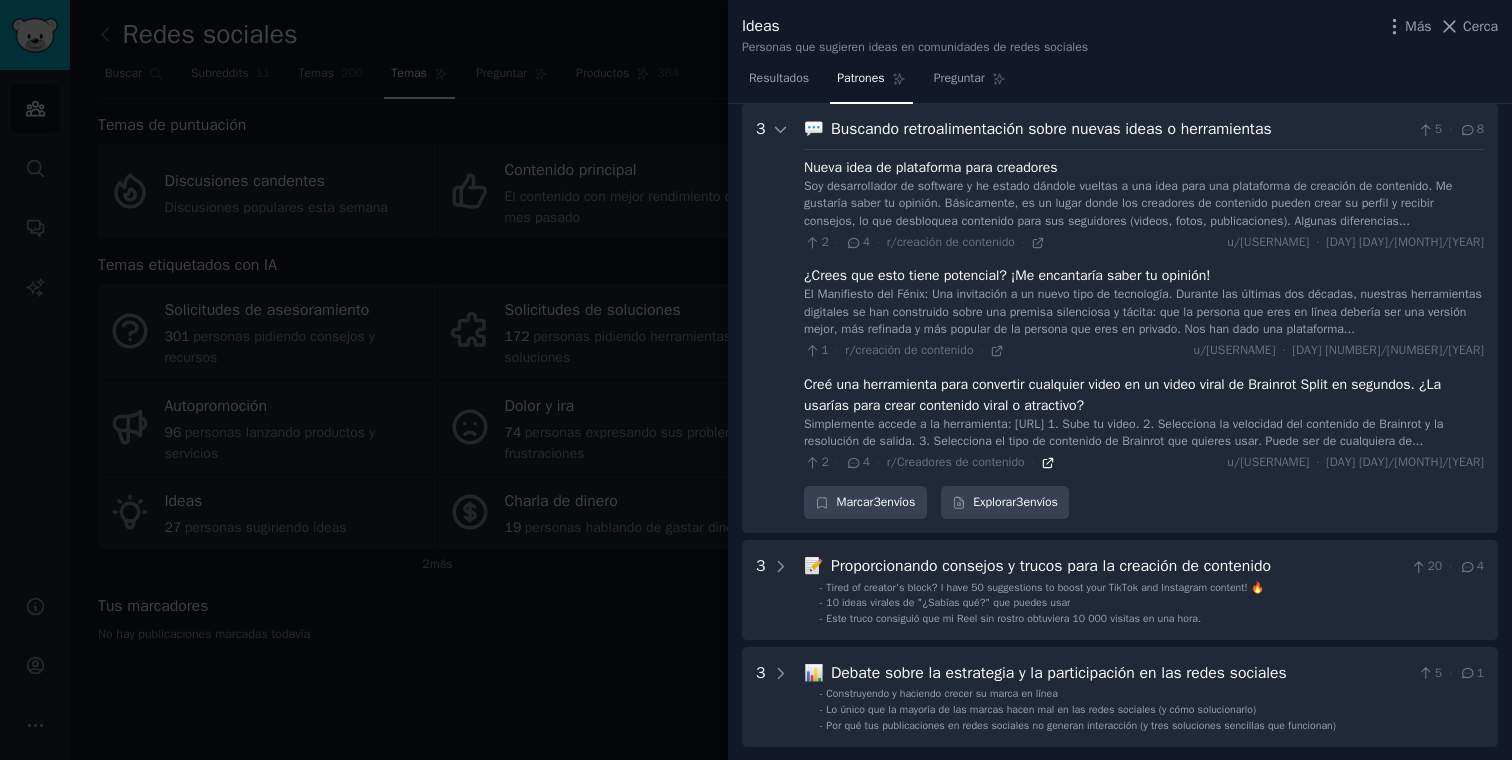 click 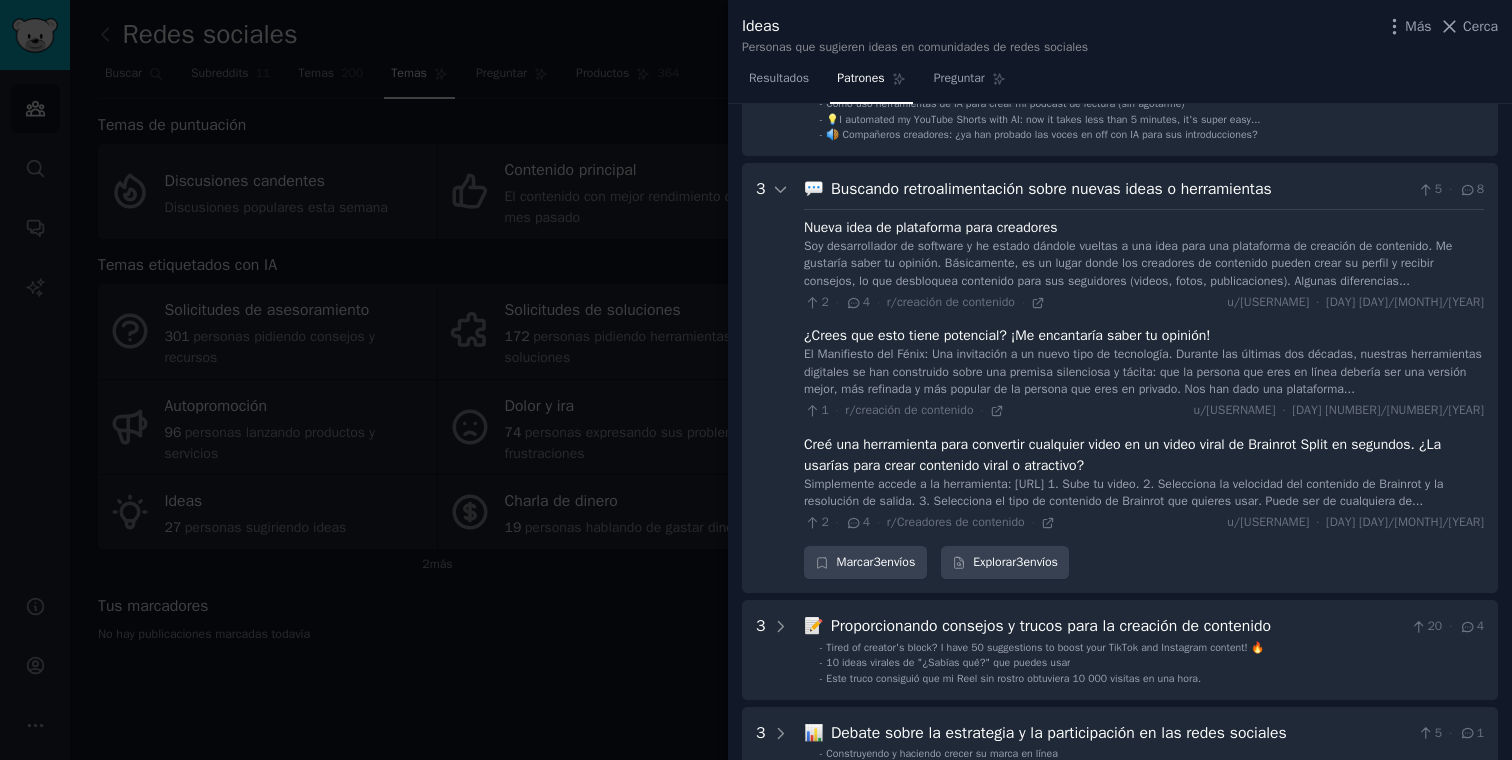 scroll, scrollTop: 0, scrollLeft: 0, axis: both 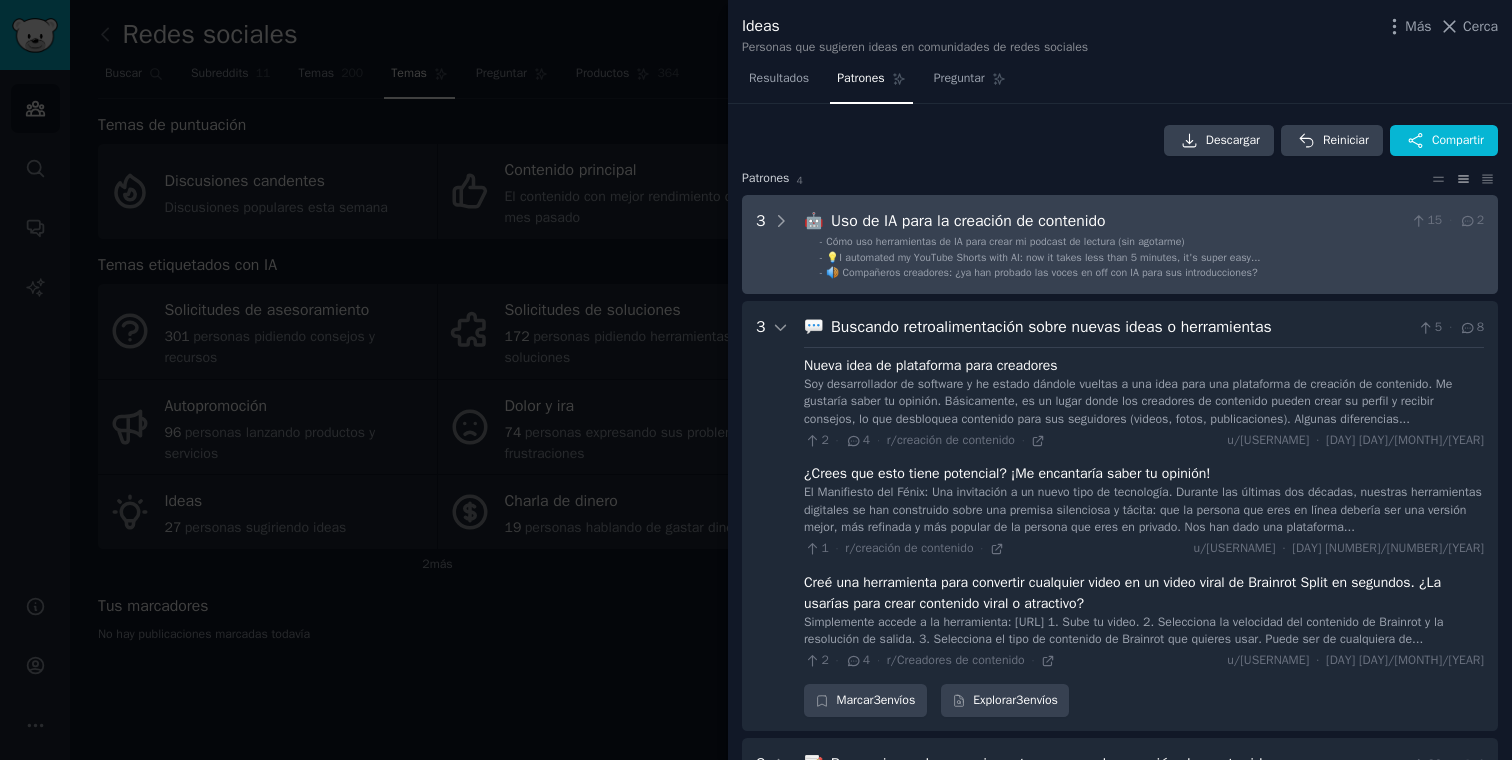 click on "3 🤖 Using AI for content creation 15 · 2 - How I use AI tools to create my podcast (without burnout) - 💡I automated my YouTube Shorts with AI: now it takes less than 5 minutes, it's super easy... - 🔊 Fellow creators: have you tried AI voiceovers for your intros?" at bounding box center (1120, 245) 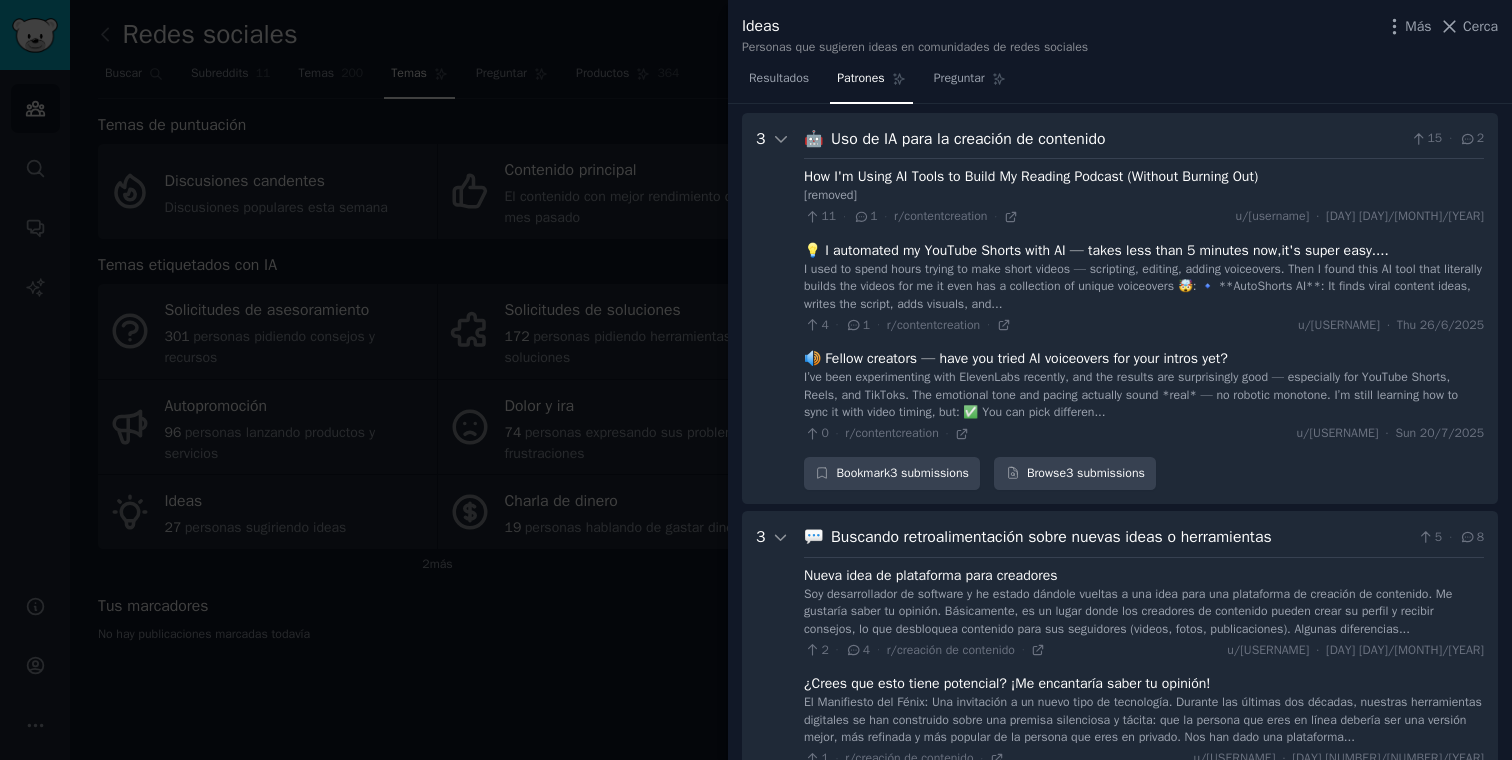 scroll, scrollTop: 91, scrollLeft: 0, axis: vertical 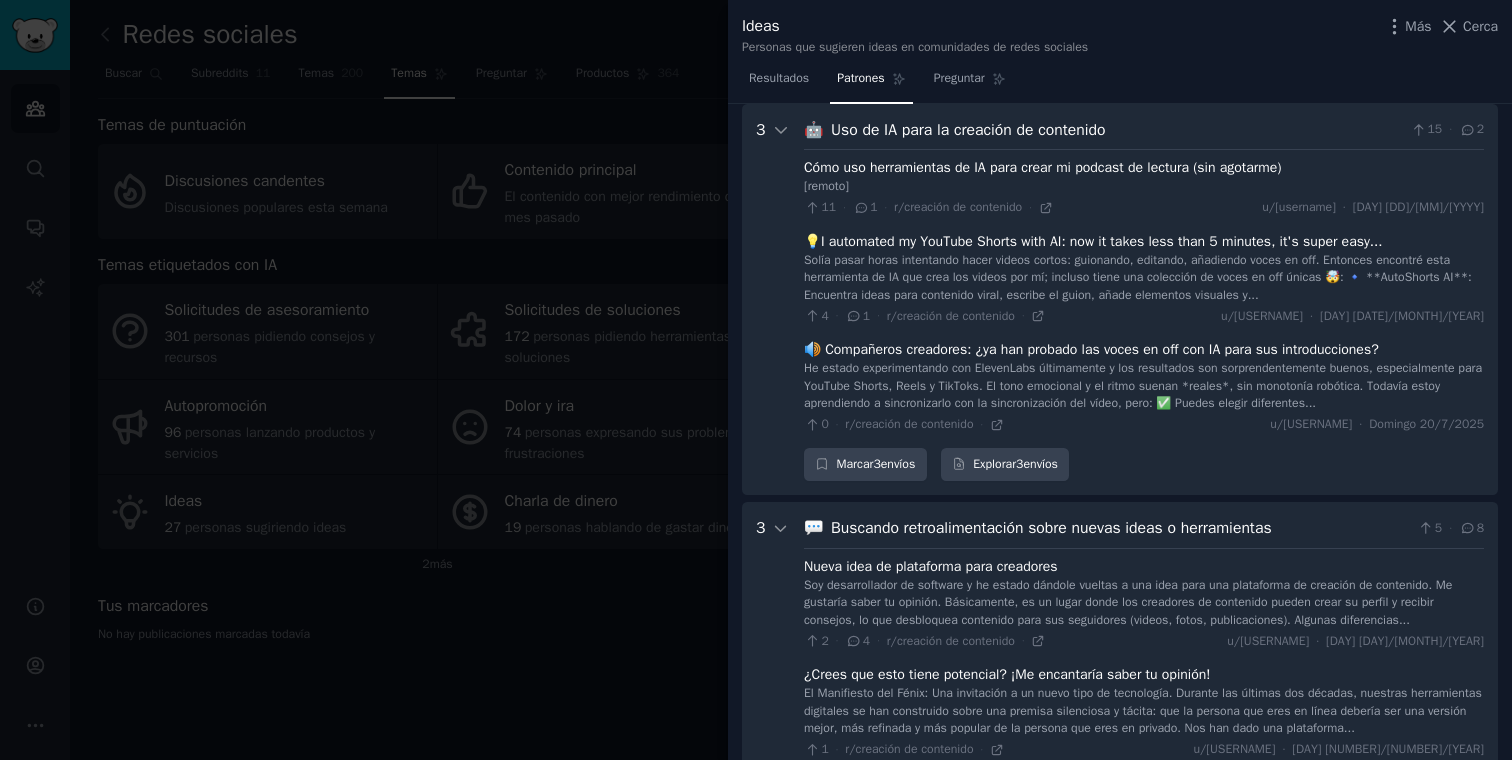 click at bounding box center [756, 380] 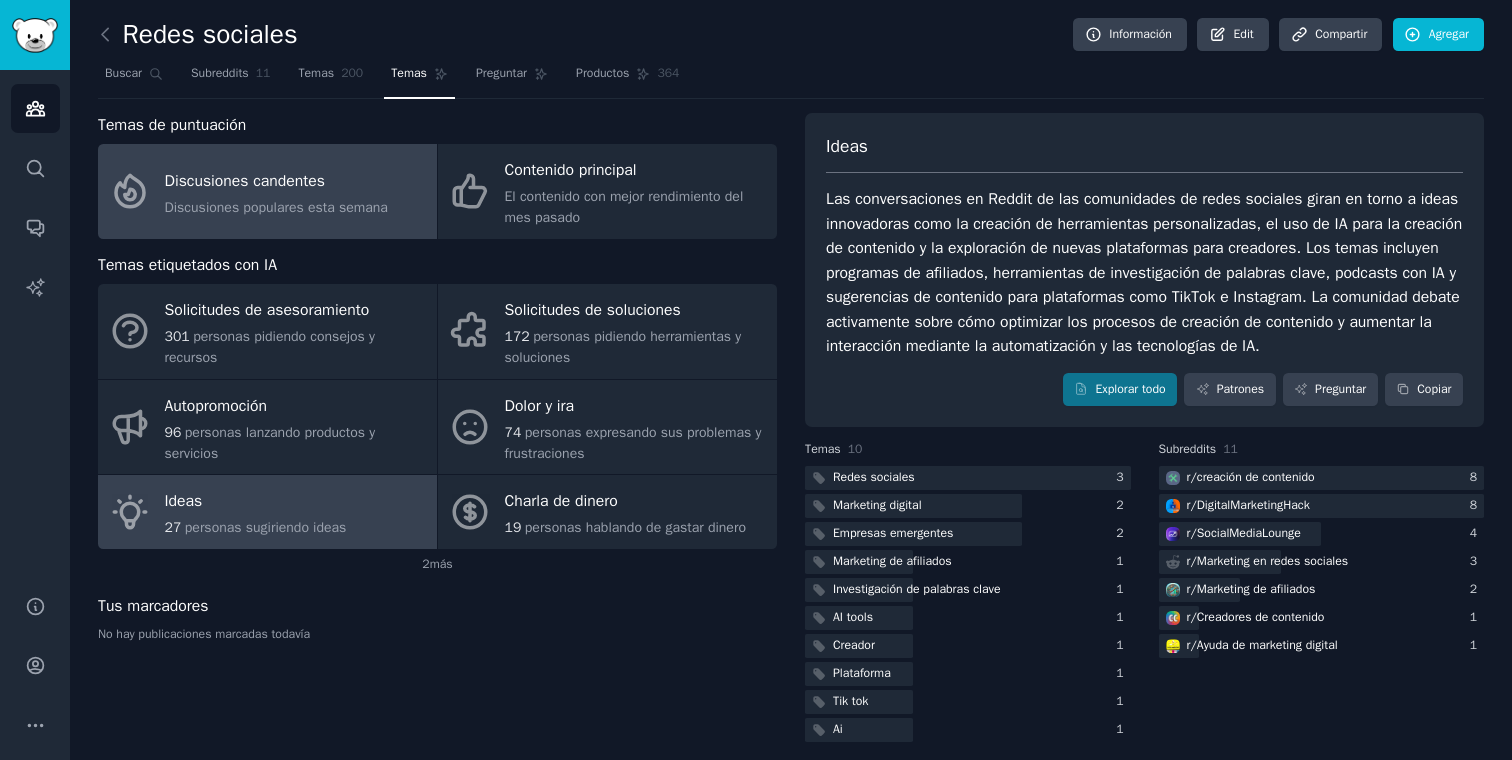 click on "Discusiones candentes" at bounding box center [245, 181] 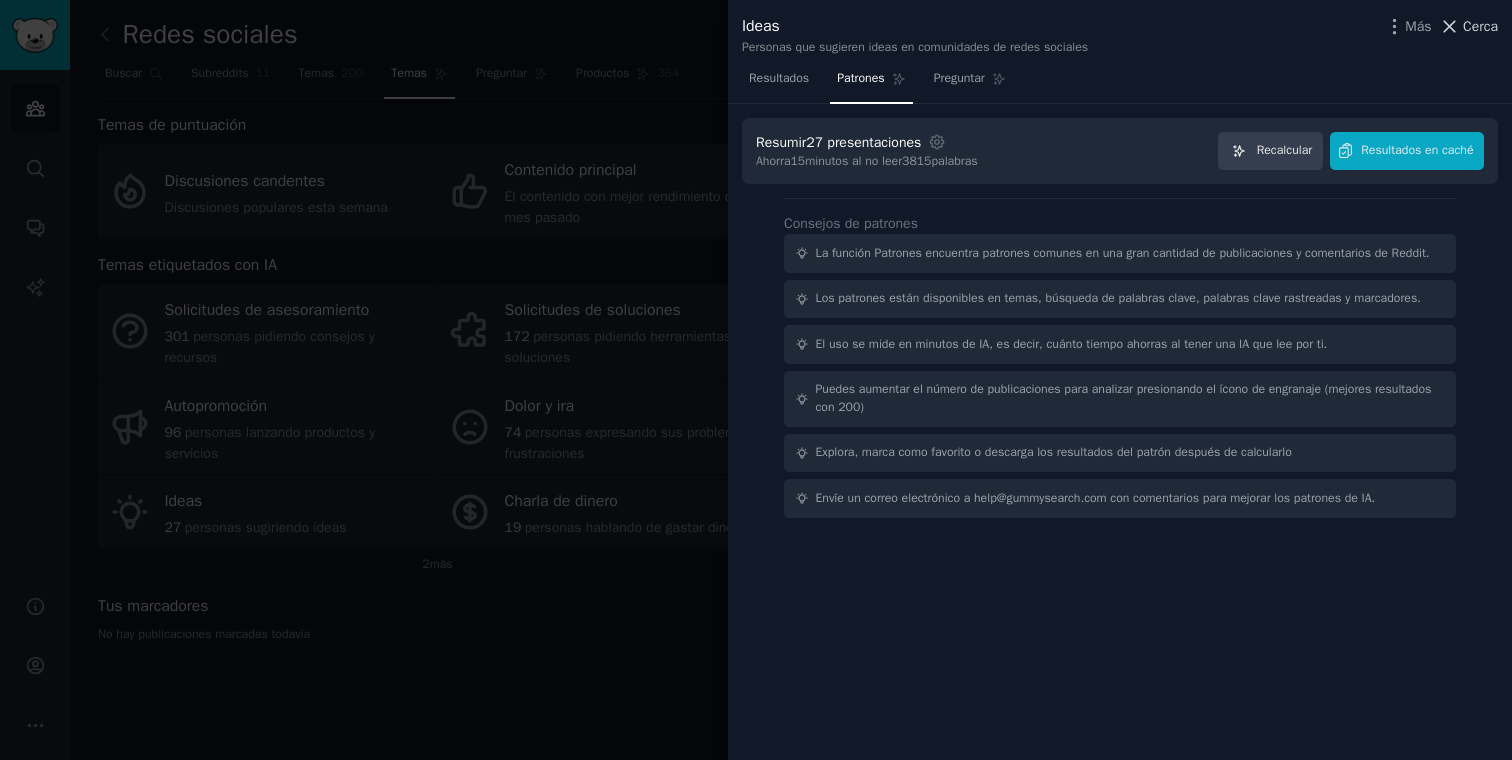 click on "Cerca" at bounding box center [1480, 26] 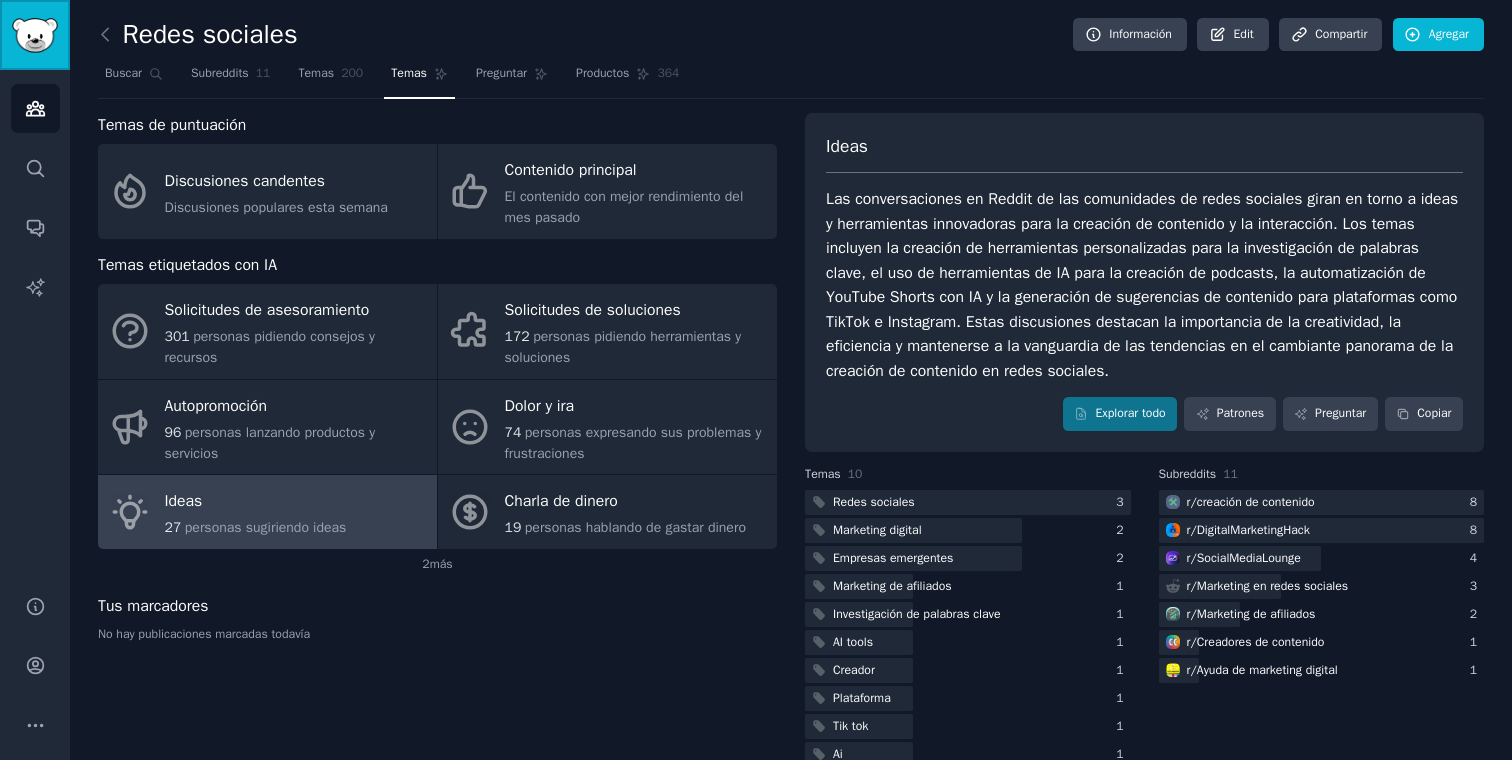click at bounding box center [35, 35] 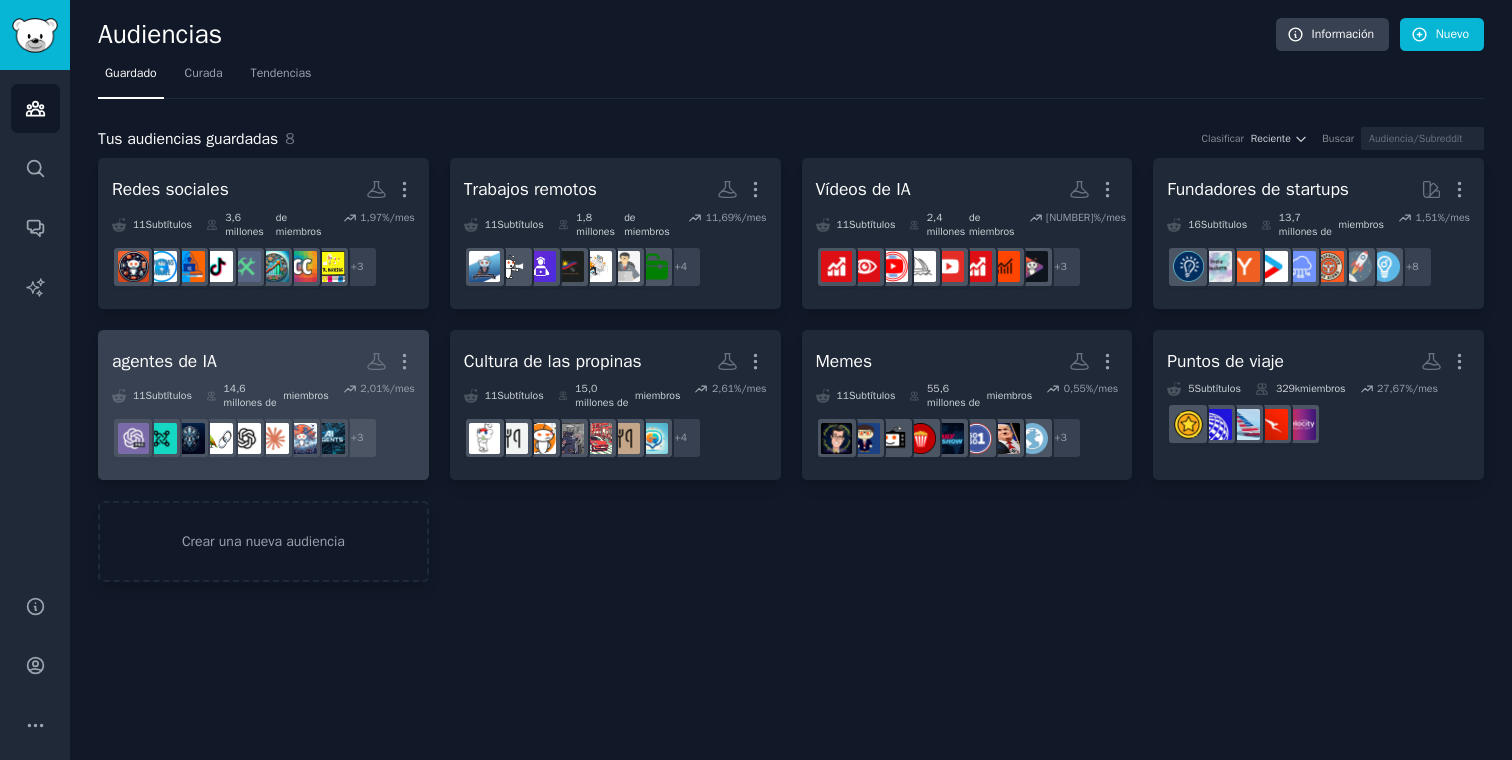 click on "agentes de IA" at bounding box center (164, 361) 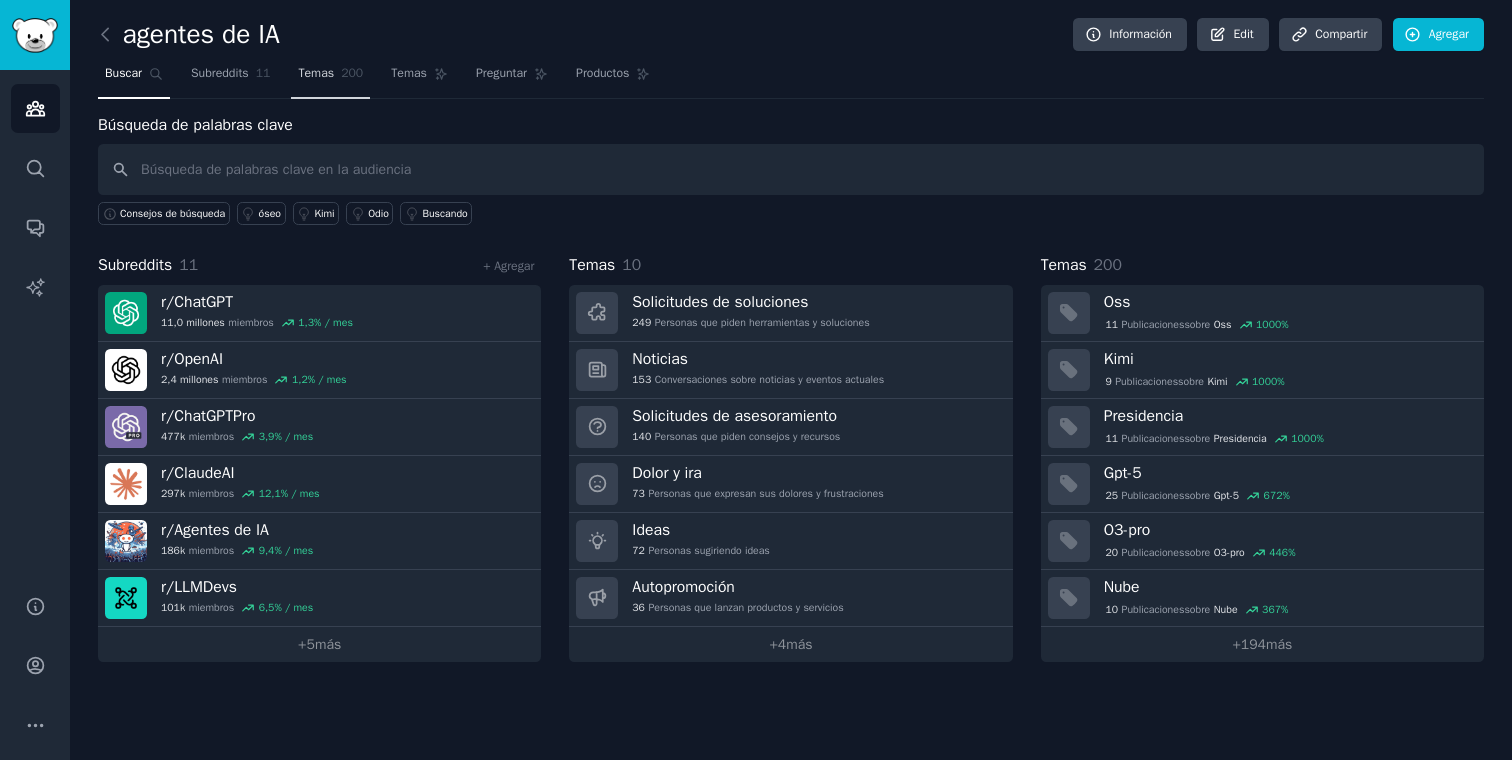 click on "Temas" at bounding box center [316, 73] 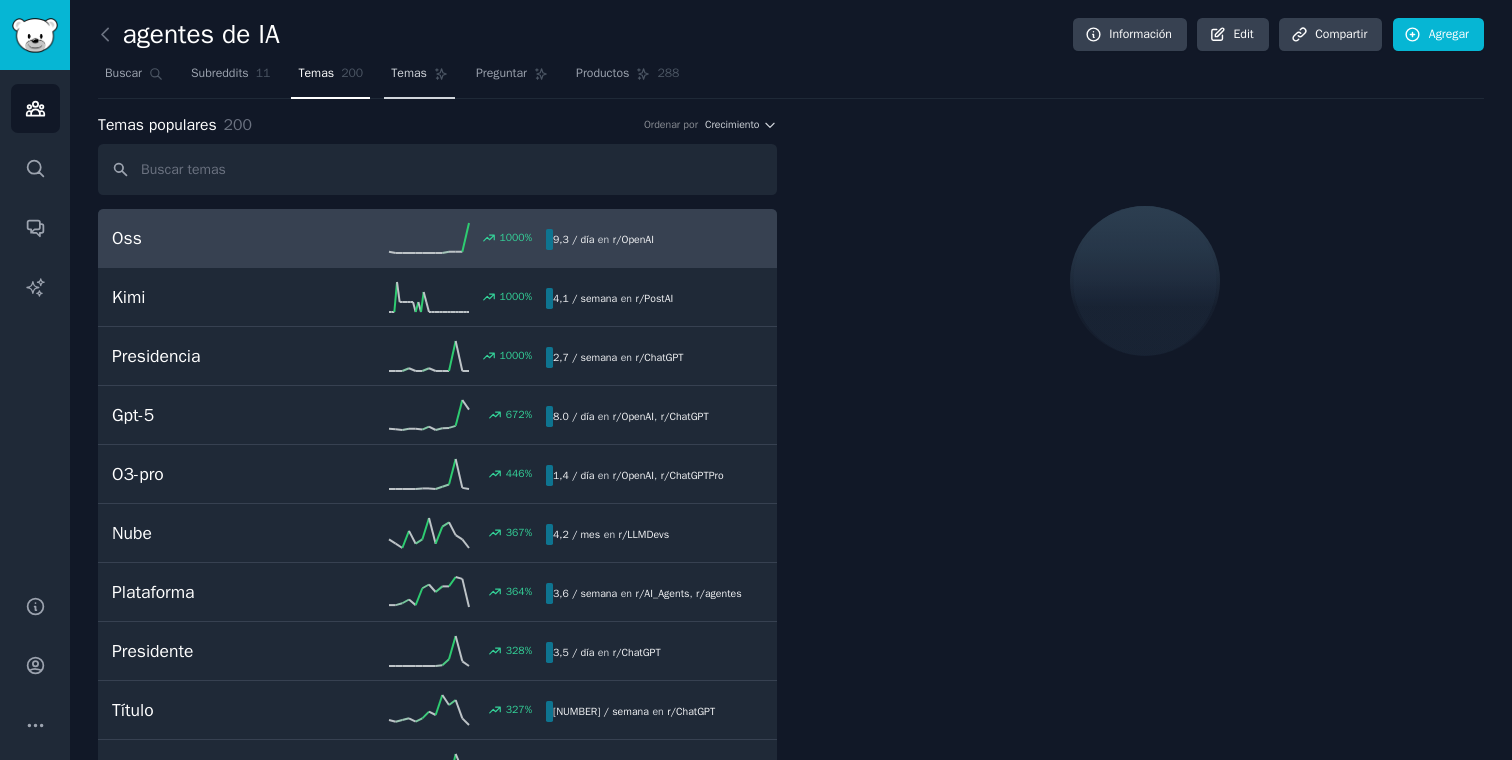 click on "Temas" at bounding box center (409, 74) 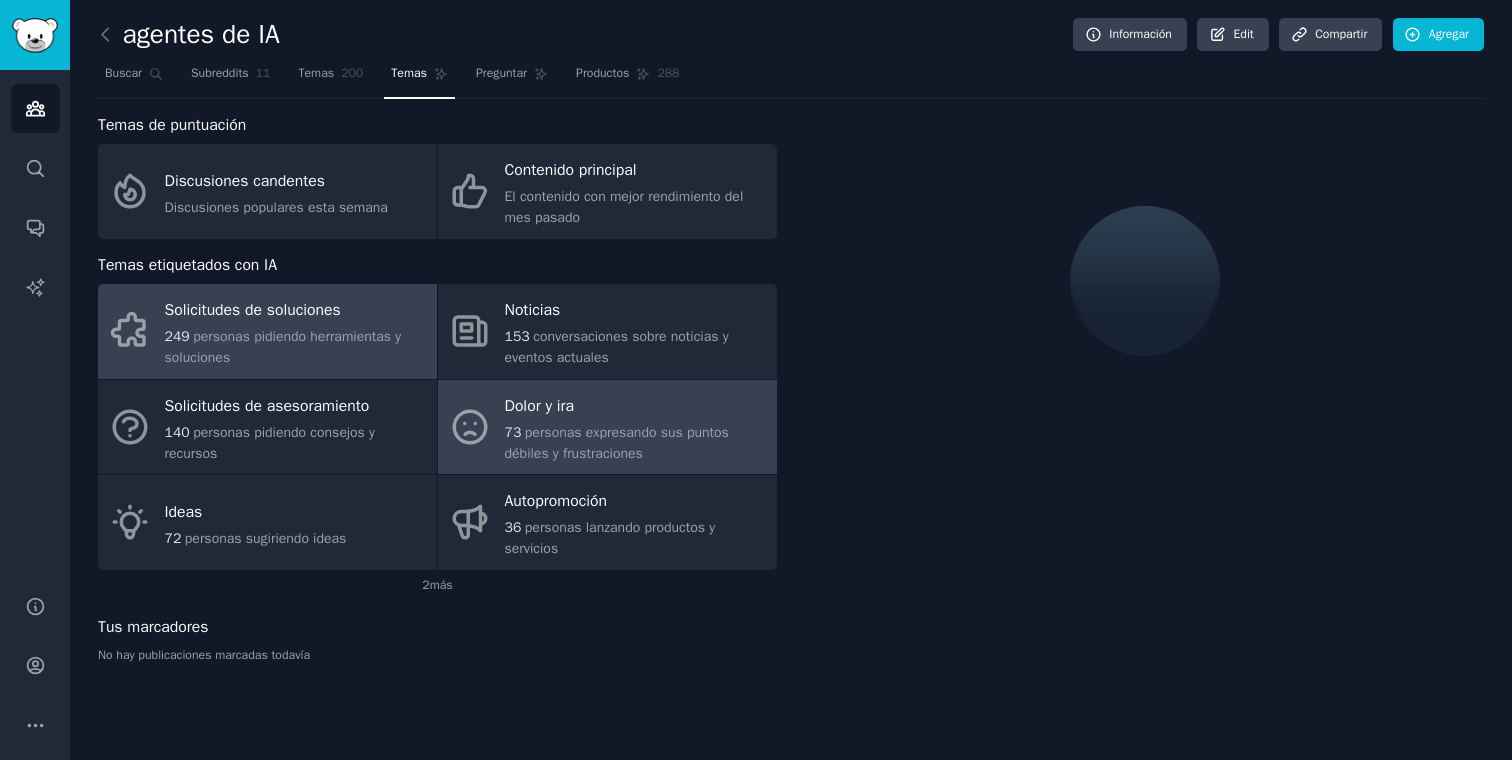 click on "personas expresando sus puntos débiles y frustraciones" at bounding box center [617, 443] 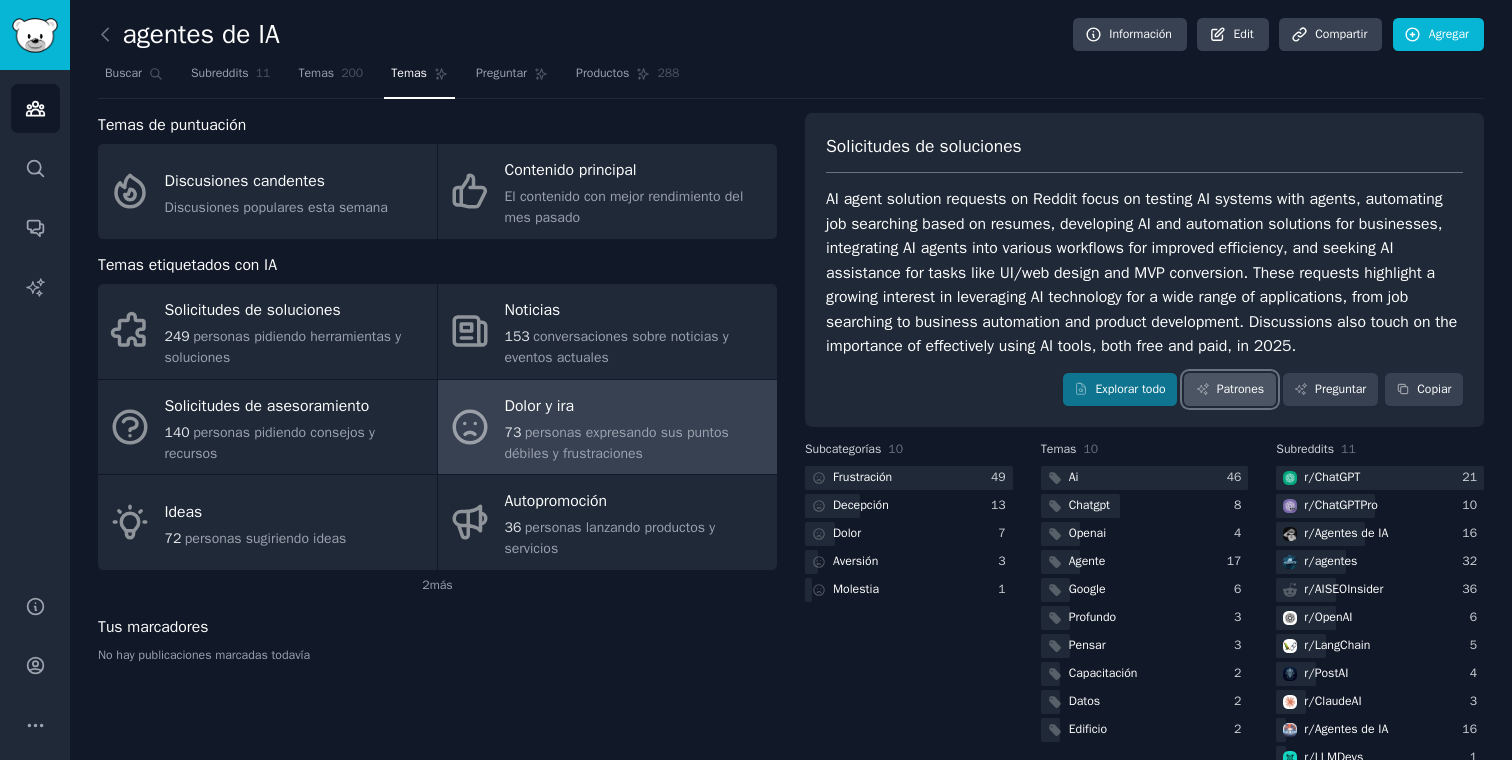 click on "Patrones" at bounding box center (1240, 389) 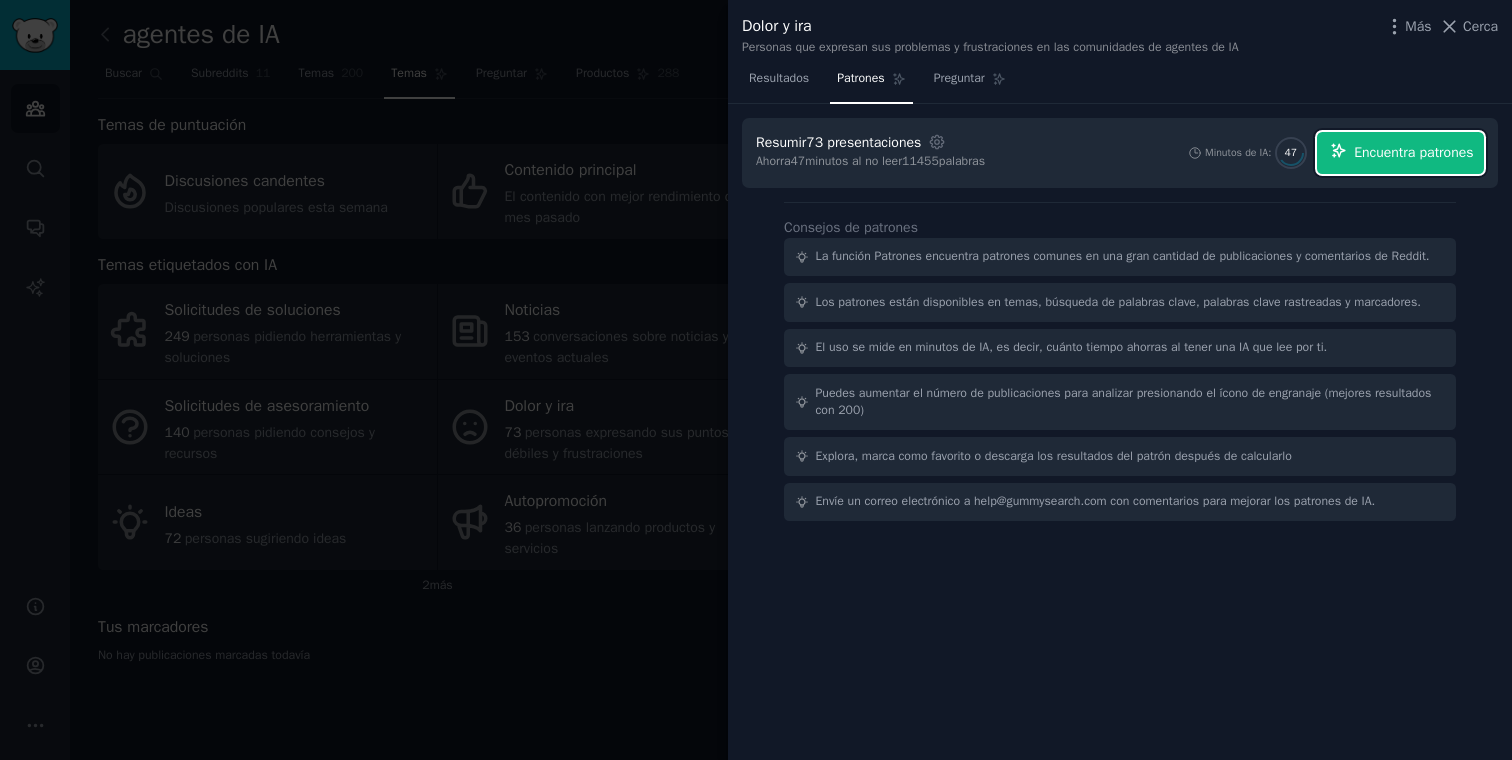 click on "Encuentra patrones" at bounding box center (1413, 152) 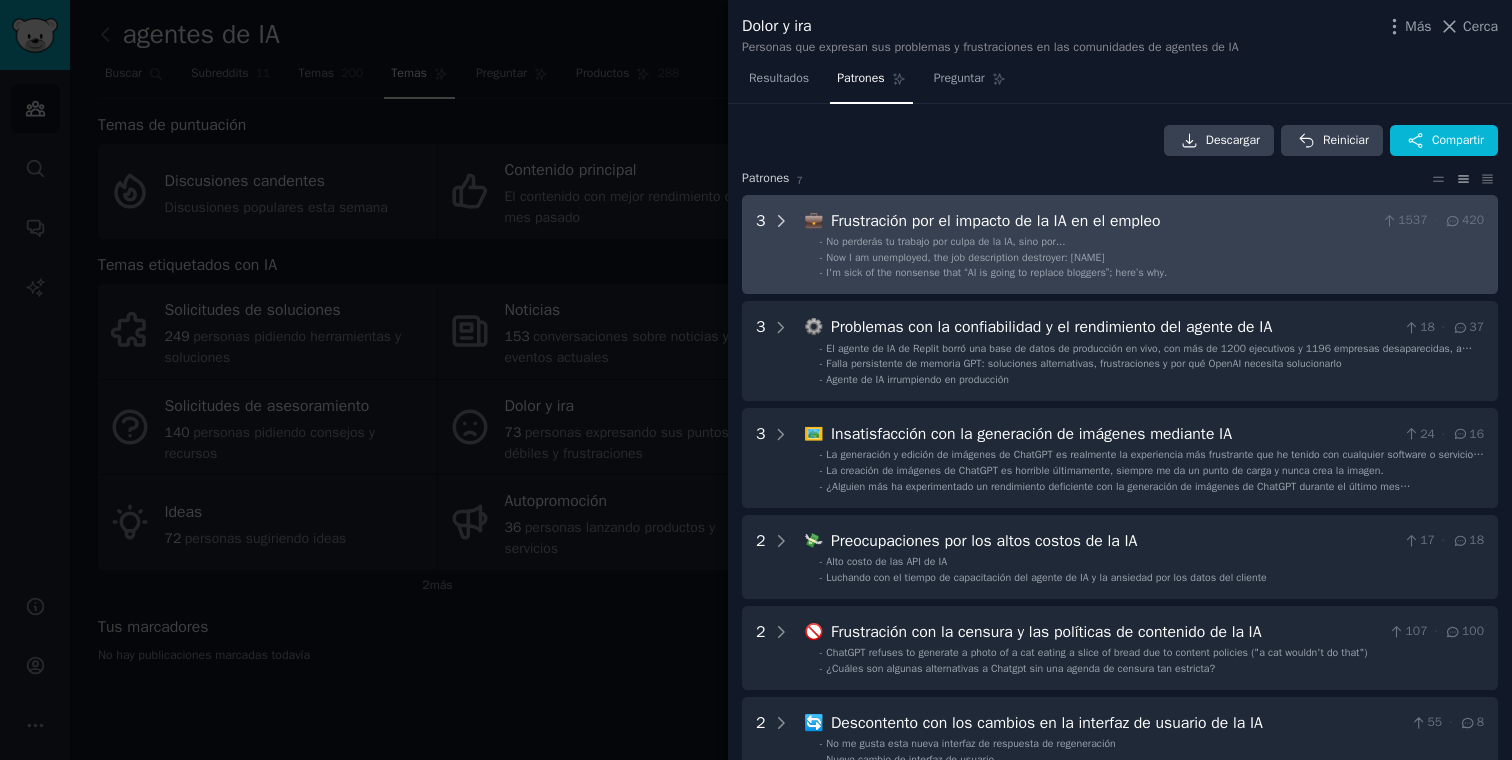 click 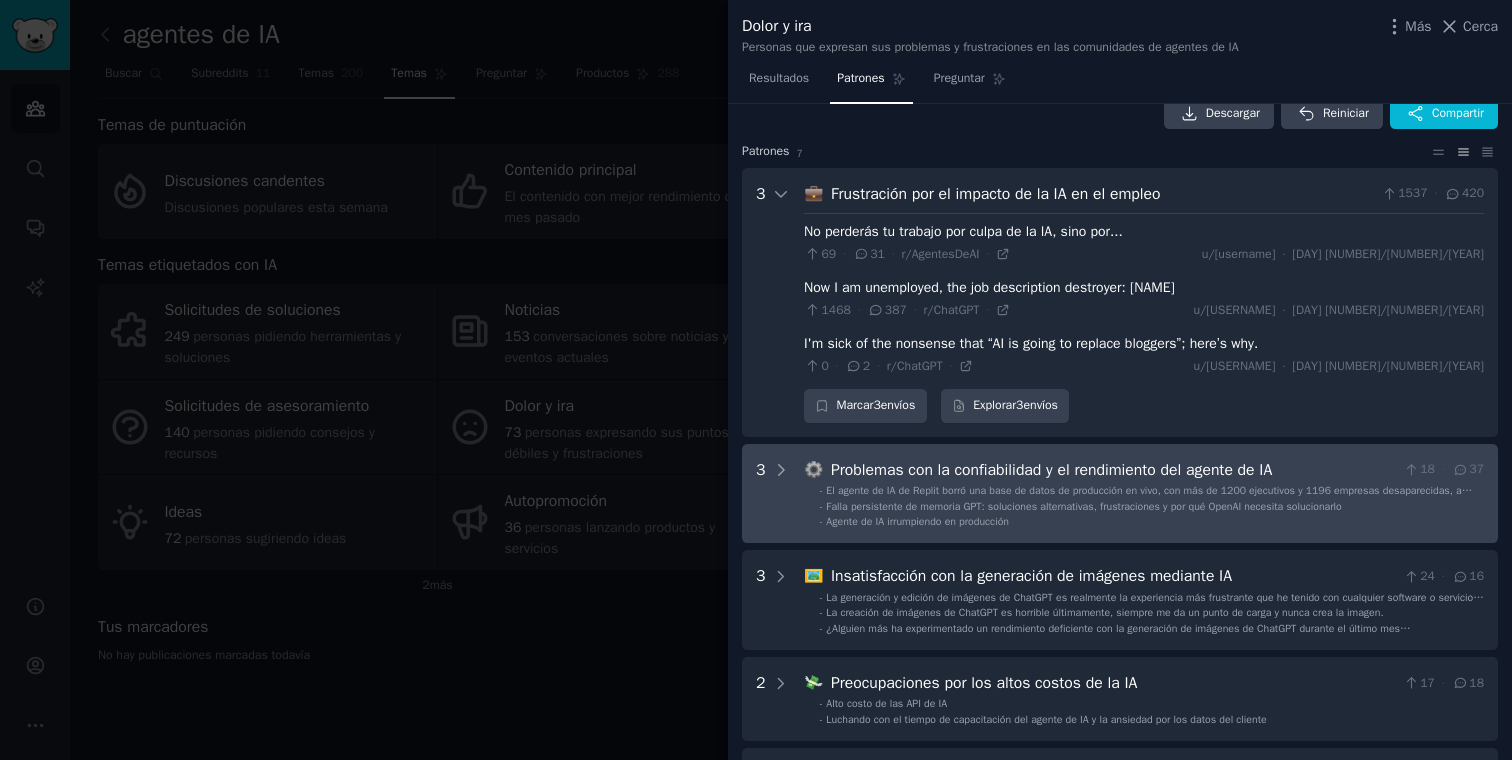 scroll, scrollTop: 0, scrollLeft: 0, axis: both 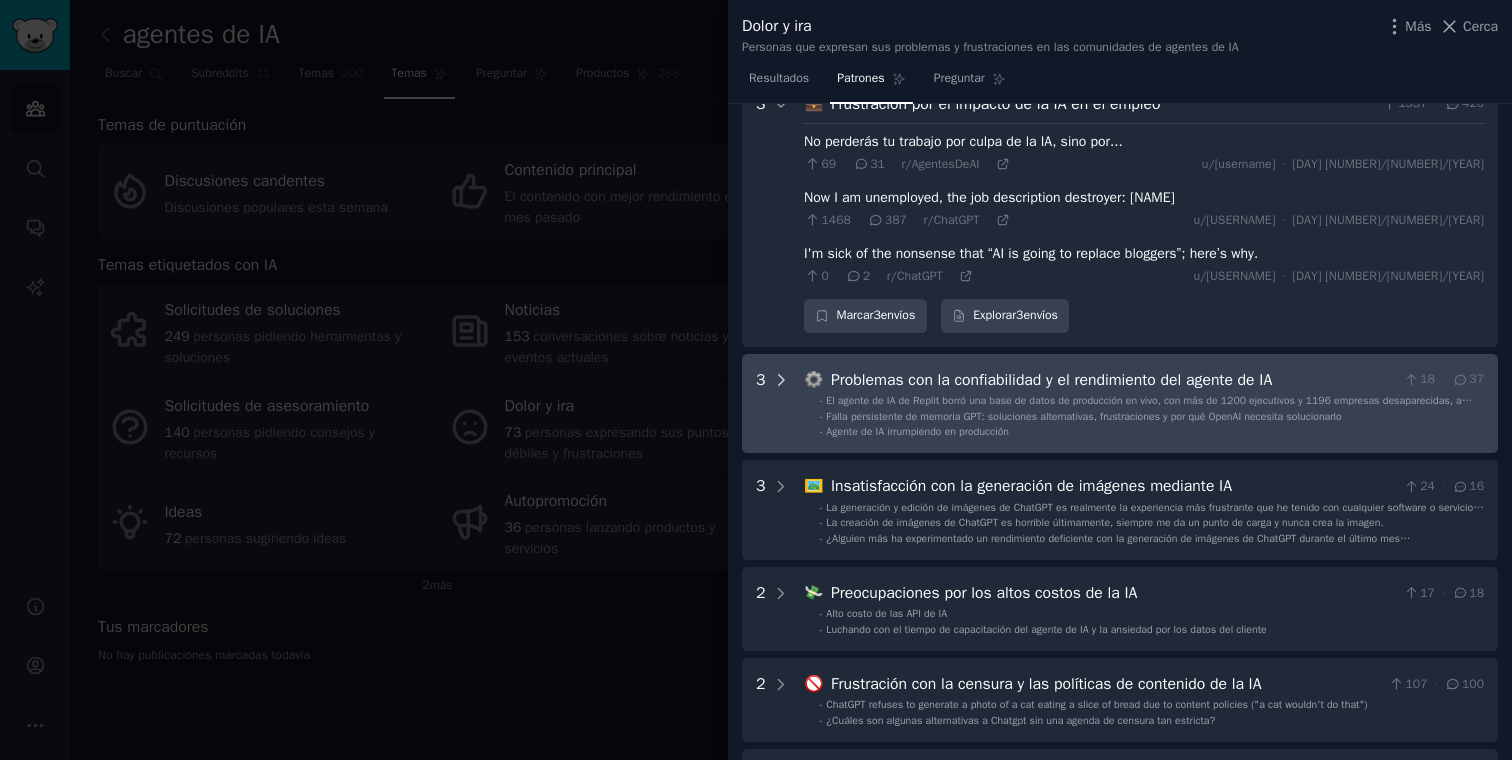 click 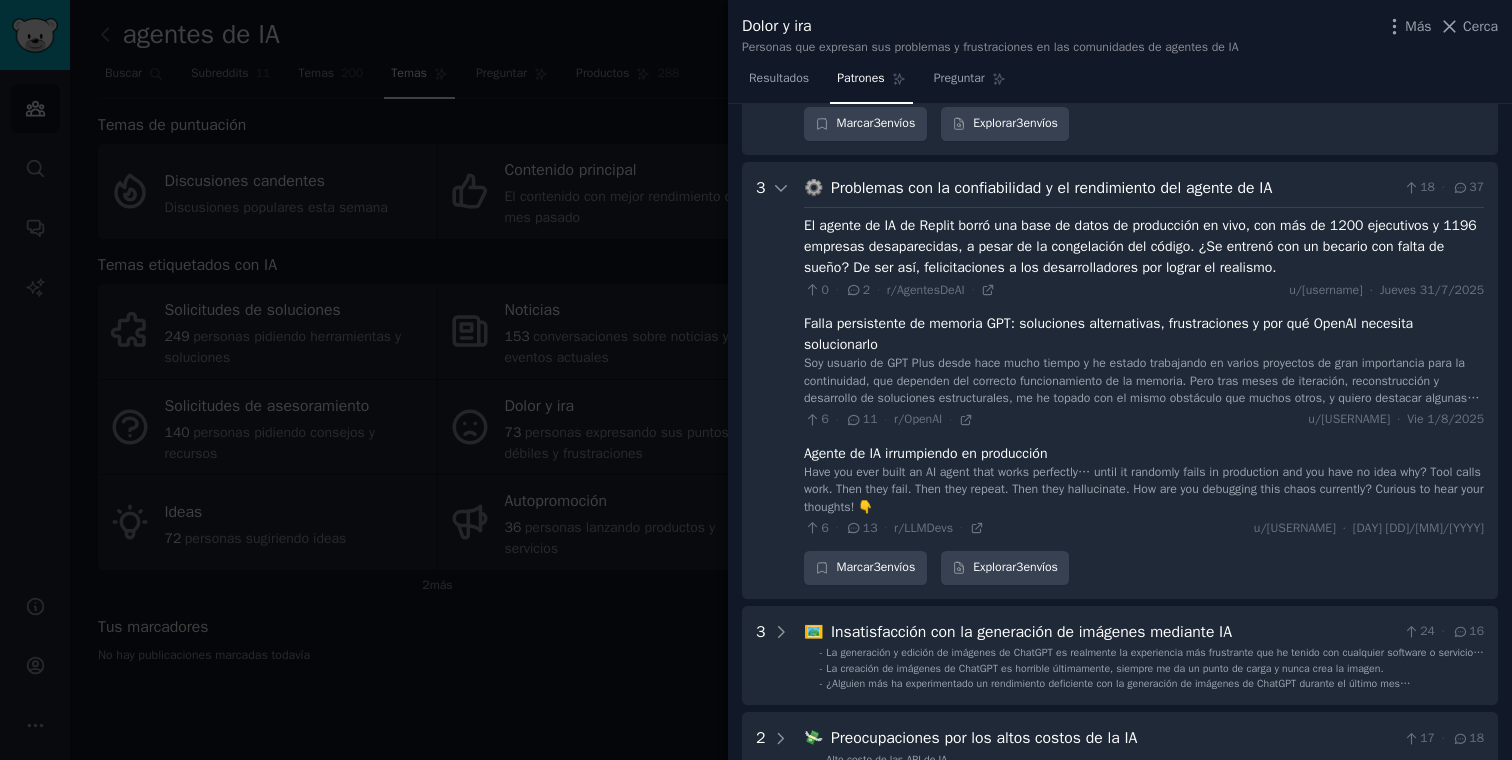 scroll, scrollTop: 302, scrollLeft: 0, axis: vertical 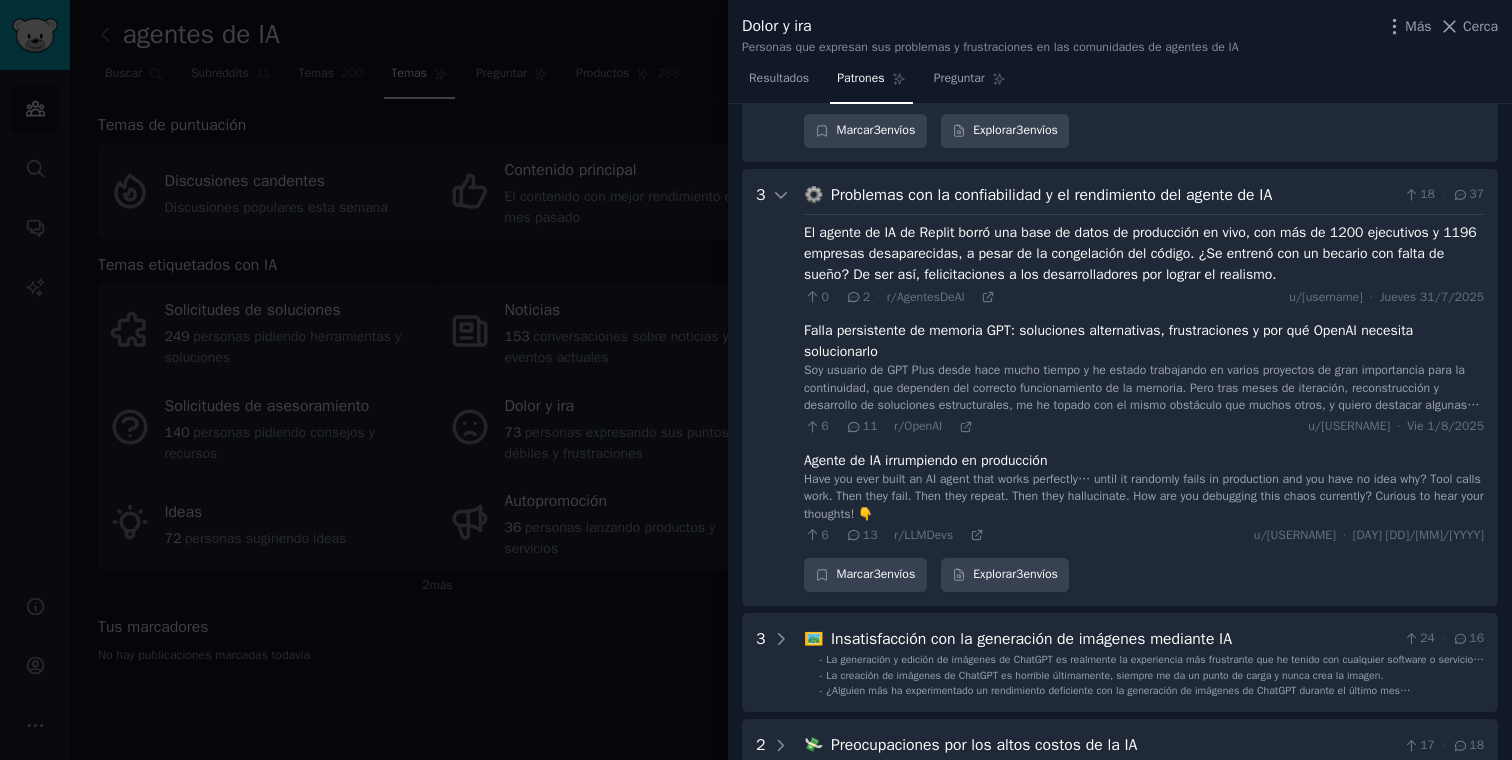 click on "Replit AI agent deleted a live production database, with over 1200 executives and 1196 companies gone, despite code freeze. Was it trained on a sleep-deprived intern? If so, congratulations to the developers for achieving realism. 0 · 2 · r/AI_Agents · u/[USERNAME] · Thursday 7/31/2025 Persistent GPT memory failure: workarounds, frustrations, and why OpenAI needs to fix it I've been a long-time GPT Plus user and have been working on several continuity-critical projects that rely on memory functioning correctly. But after months of iteration, rebuilding, and developing workarounds, I've run into the same roadblock as many others, and I want to highlight some critical failures... 6 · 11 · r/OpenAI · u/[USERNAME] · Fri 8/1/2025 AI Agent breaking production 6 · 13 · r/LLMDevs · u/[USERNAME] · Thursday 7/3/2025" at bounding box center (1144, 379) 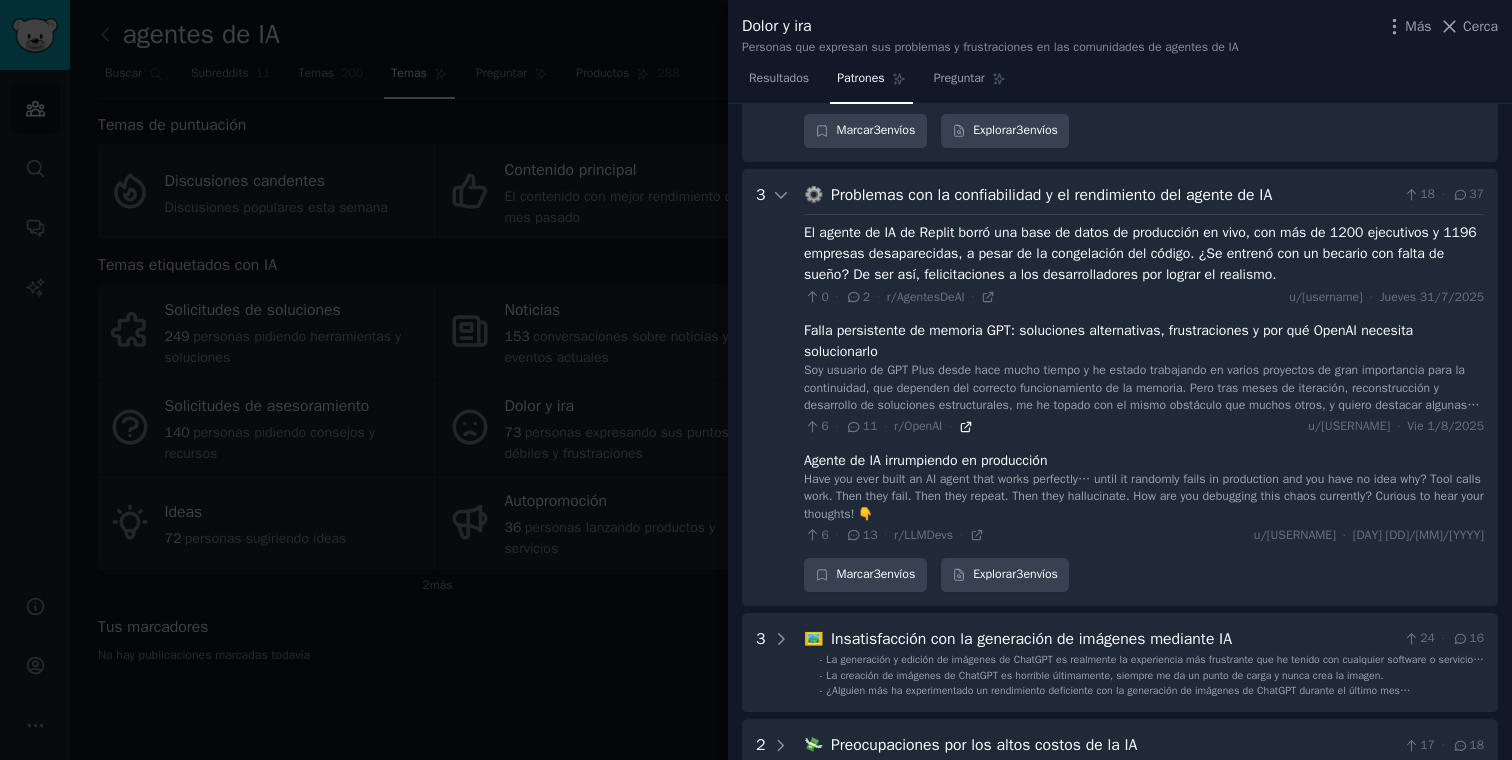click 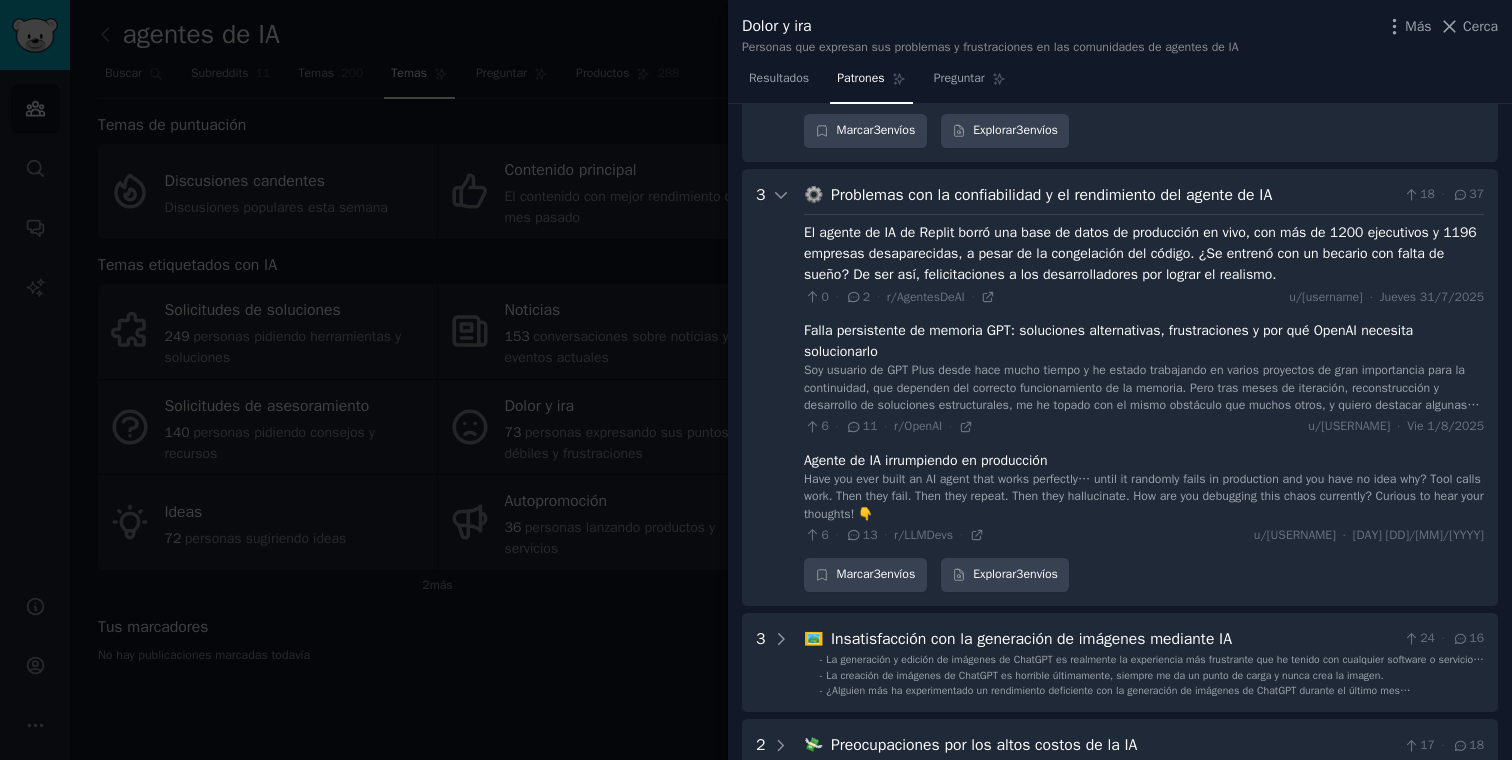 click on "Have you ever built an AI agent that works perfectly… until it randomly fails in production and you have no idea why? Tool calls work. Then they fail. Then they repeat. Then they hallucinate. How are you debugging this chaos currently? Curious to hear your thoughts! 👇" at bounding box center [1144, 496] 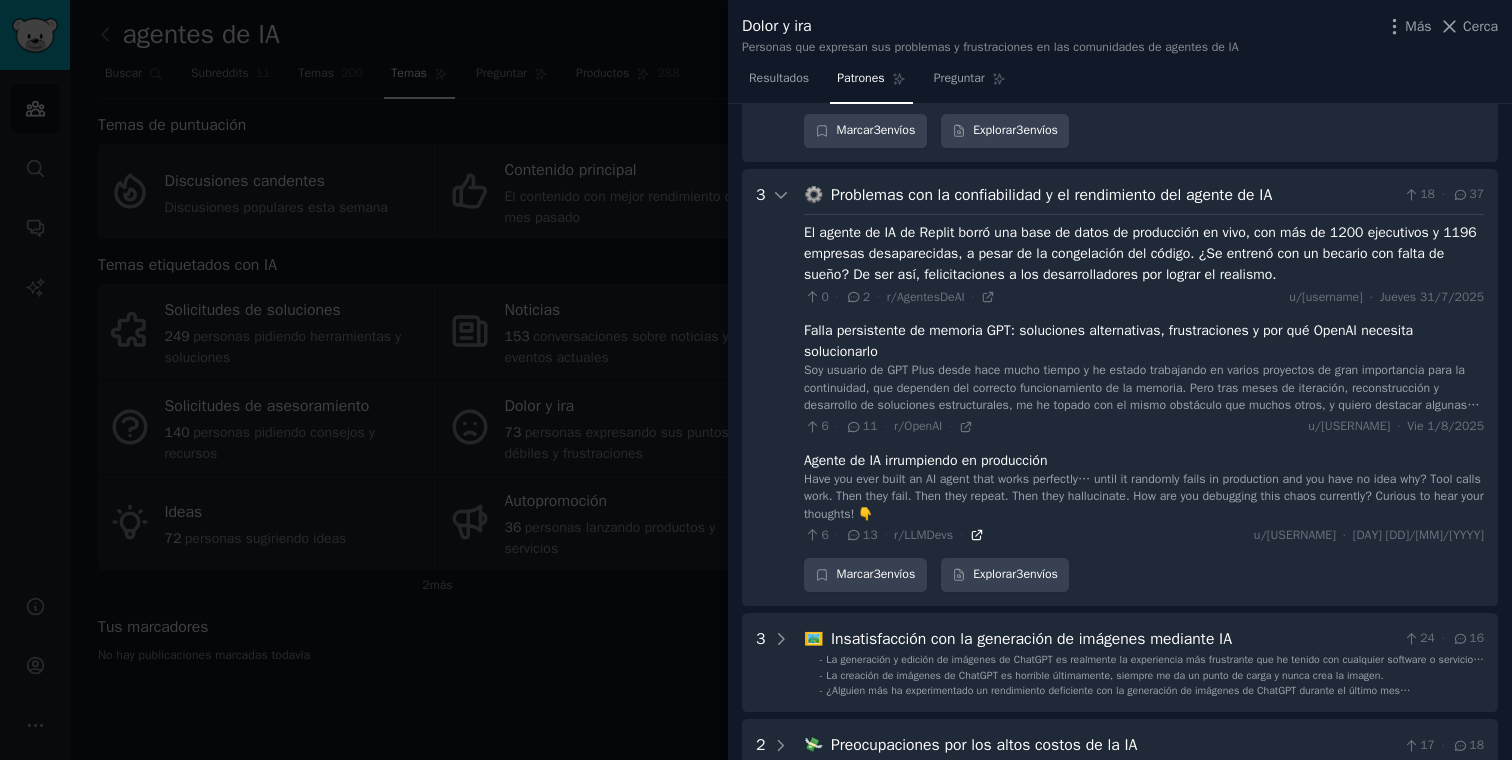 click 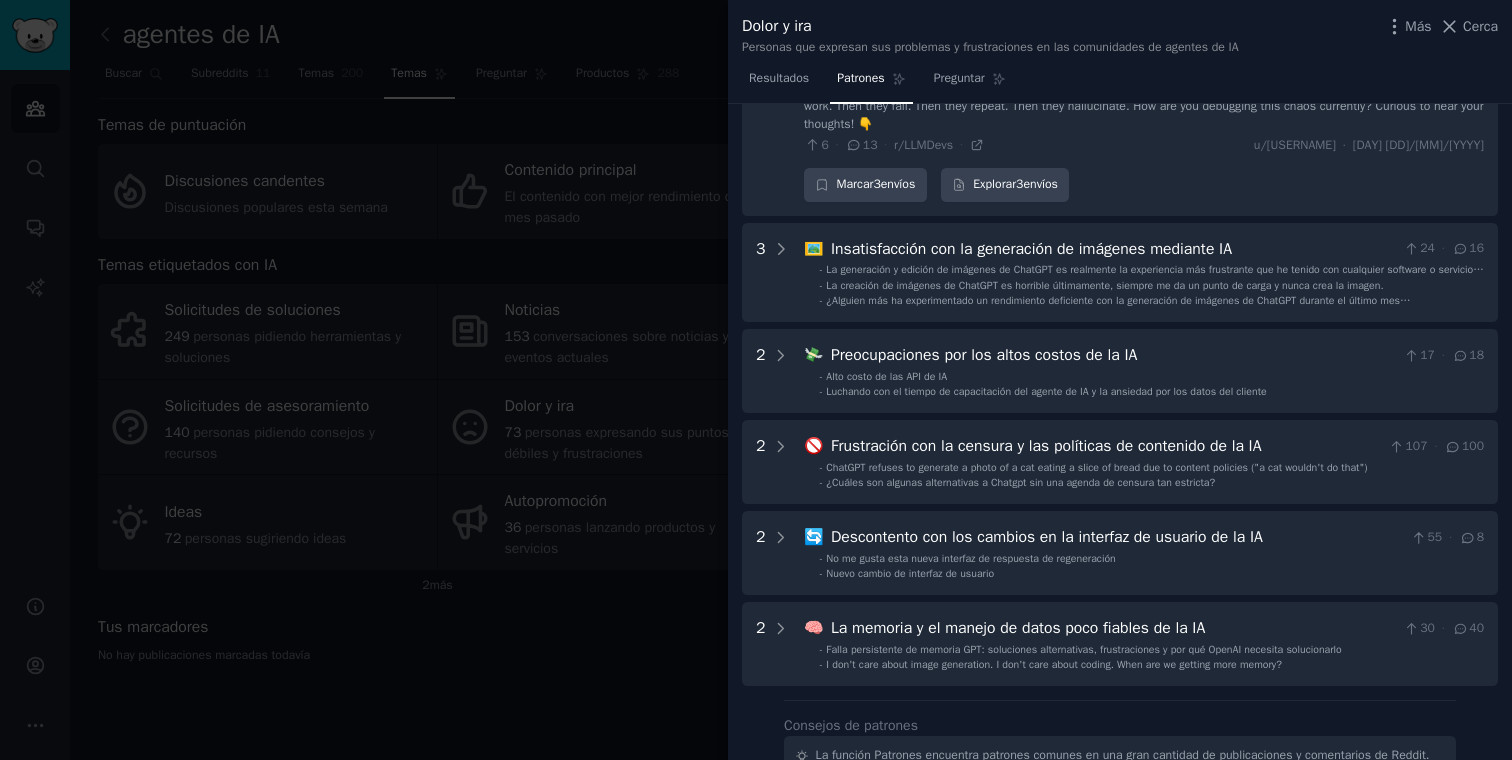 scroll, scrollTop: 694, scrollLeft: 0, axis: vertical 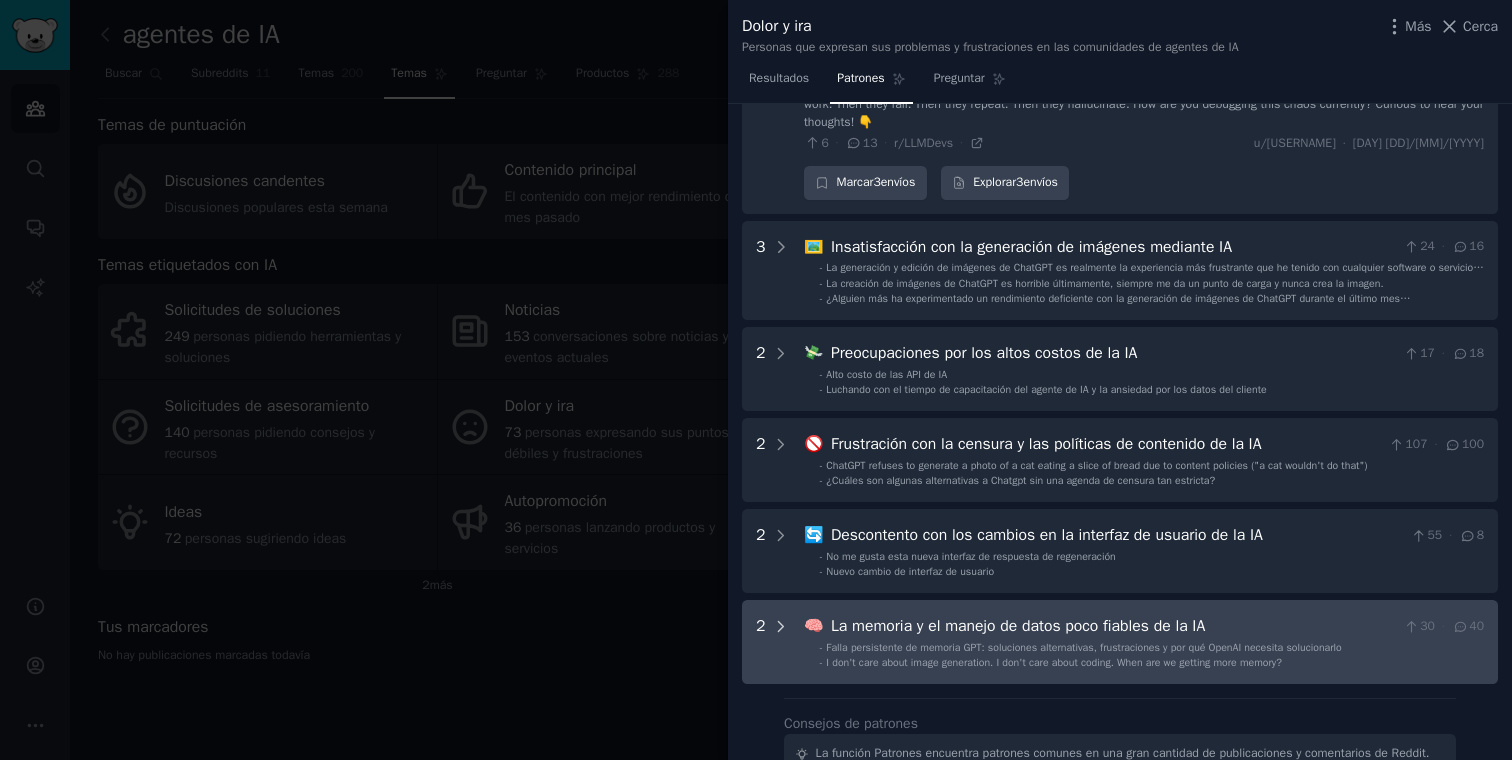 click 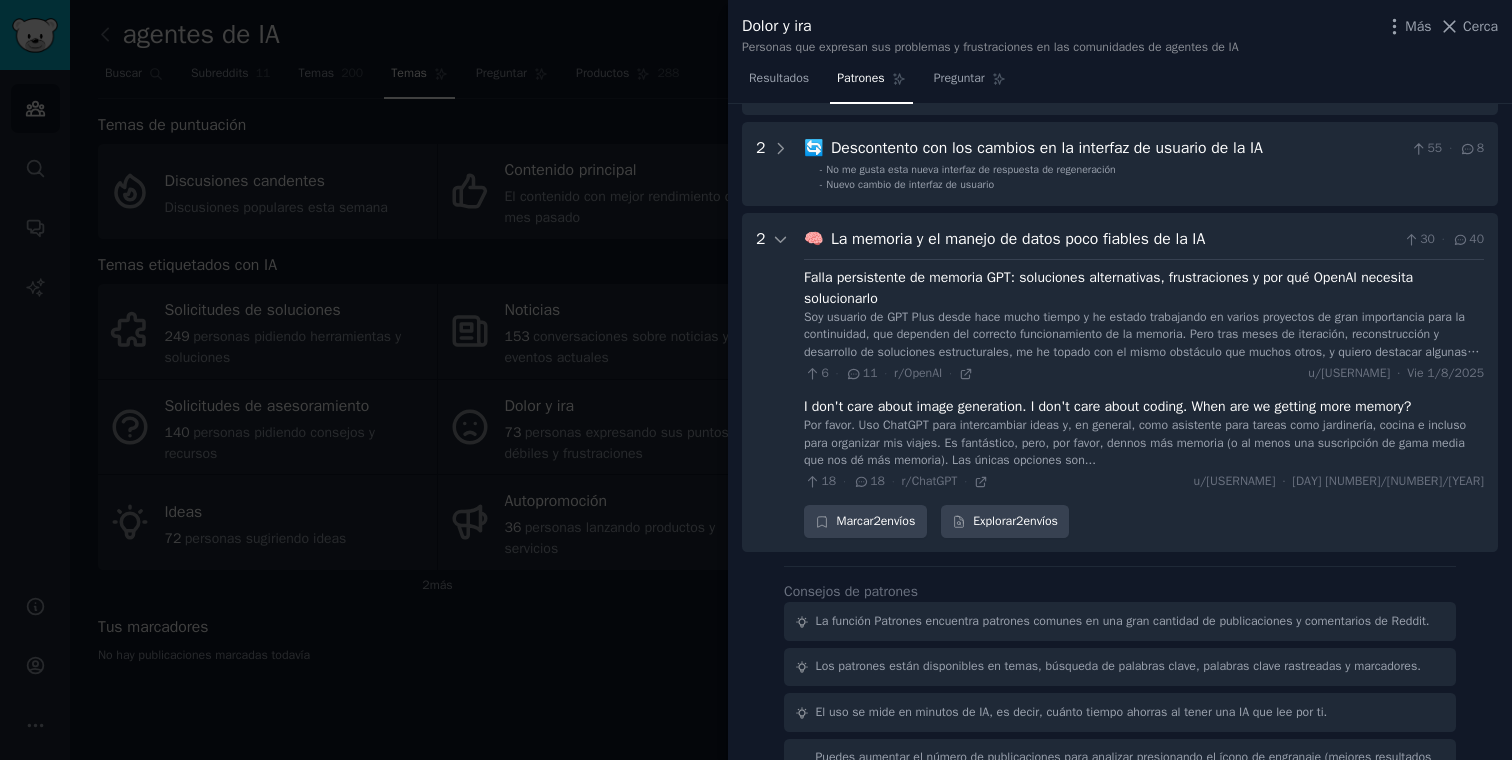 scroll, scrollTop: 1072, scrollLeft: 0, axis: vertical 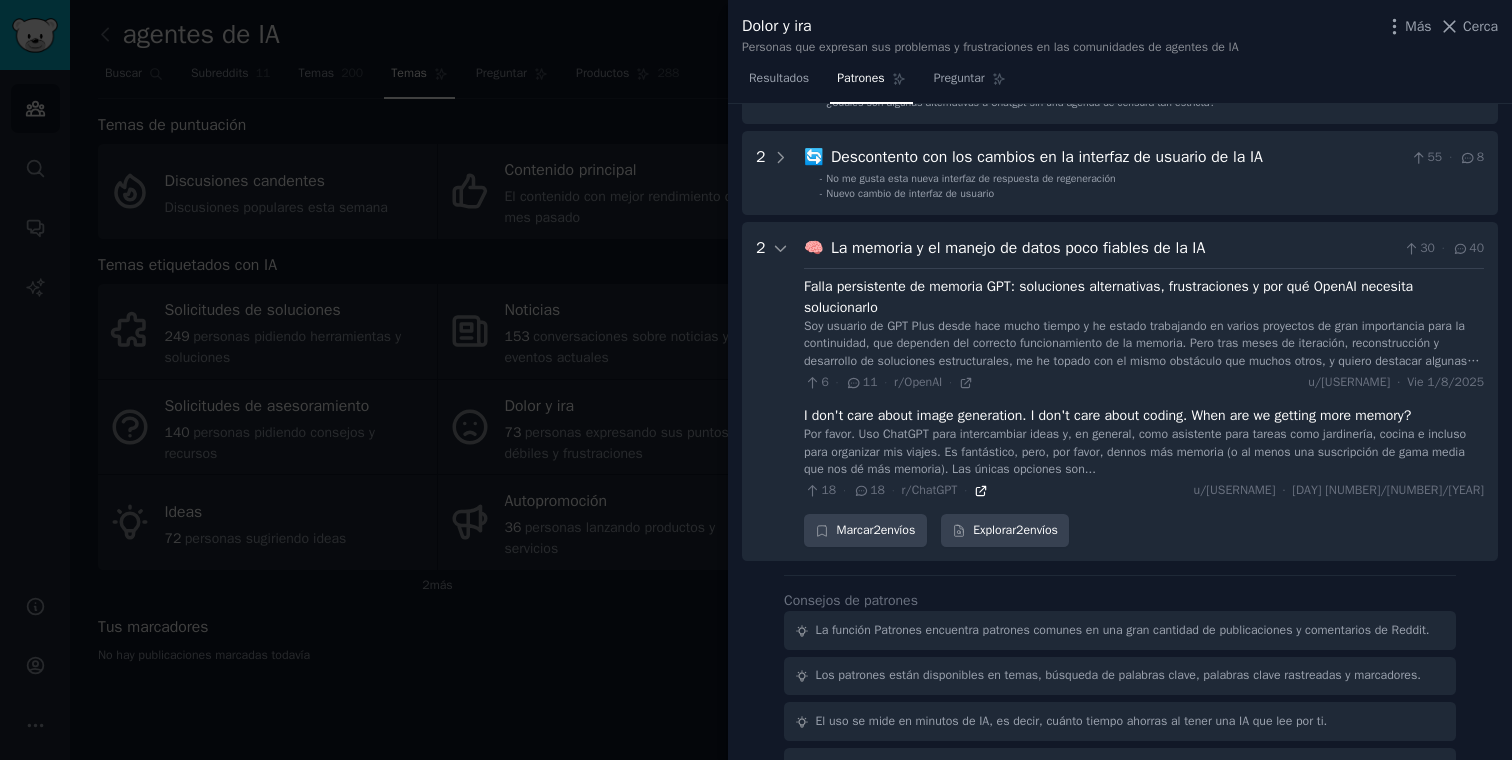 click 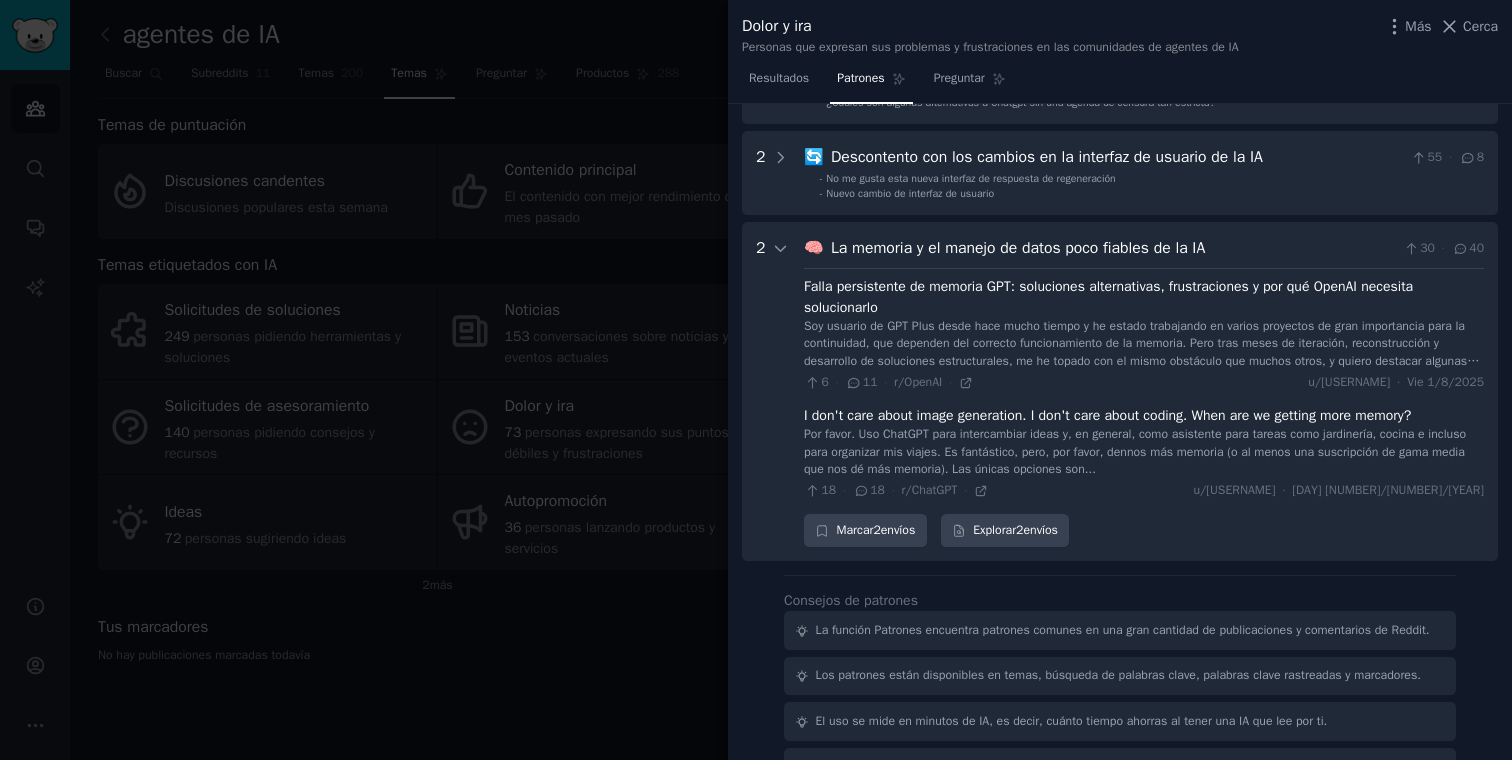 click on "6 · 11 · r/OpenAI · u/[username] · [DAY] [DD]/[MM]/[YYYY]" at bounding box center [1144, 383] 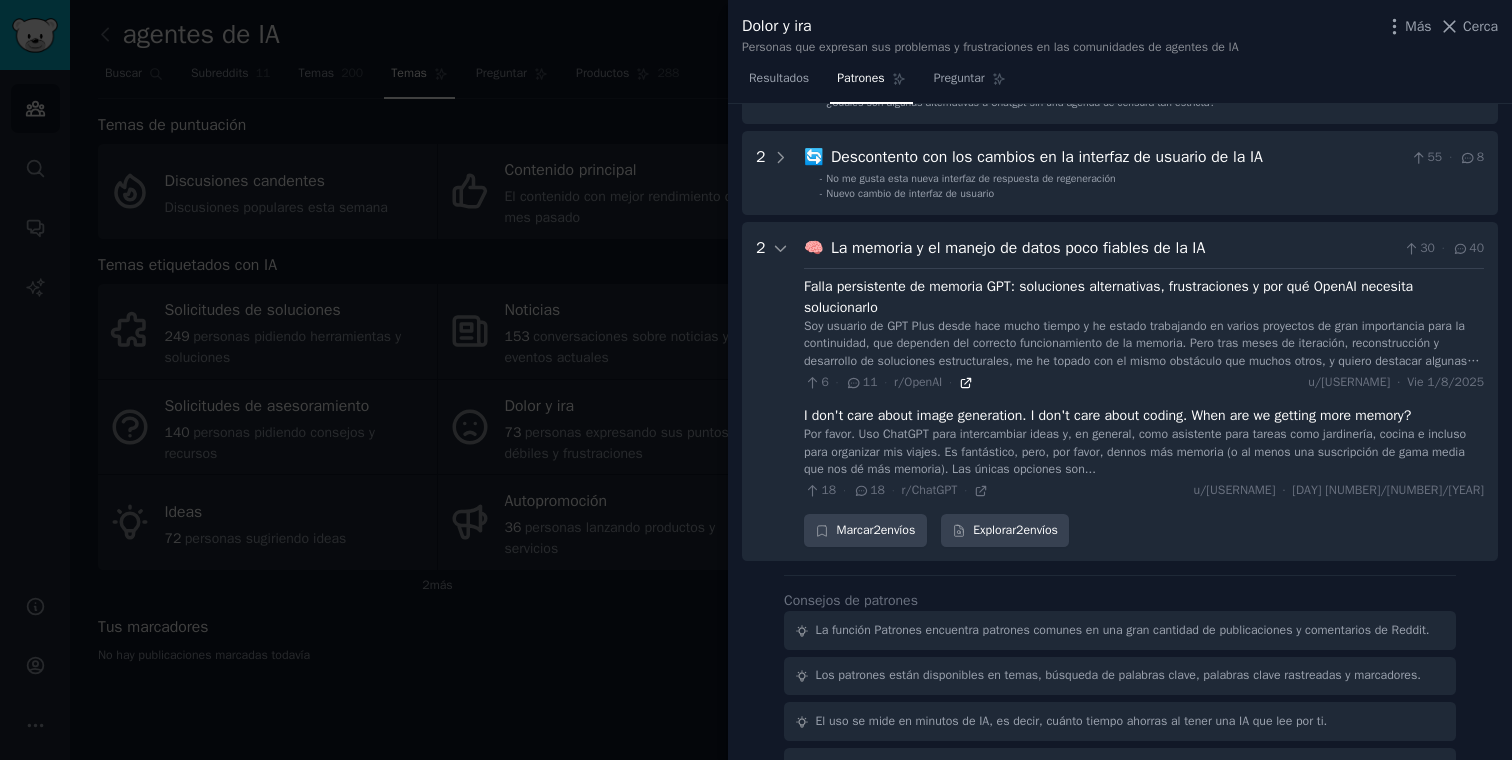 click 